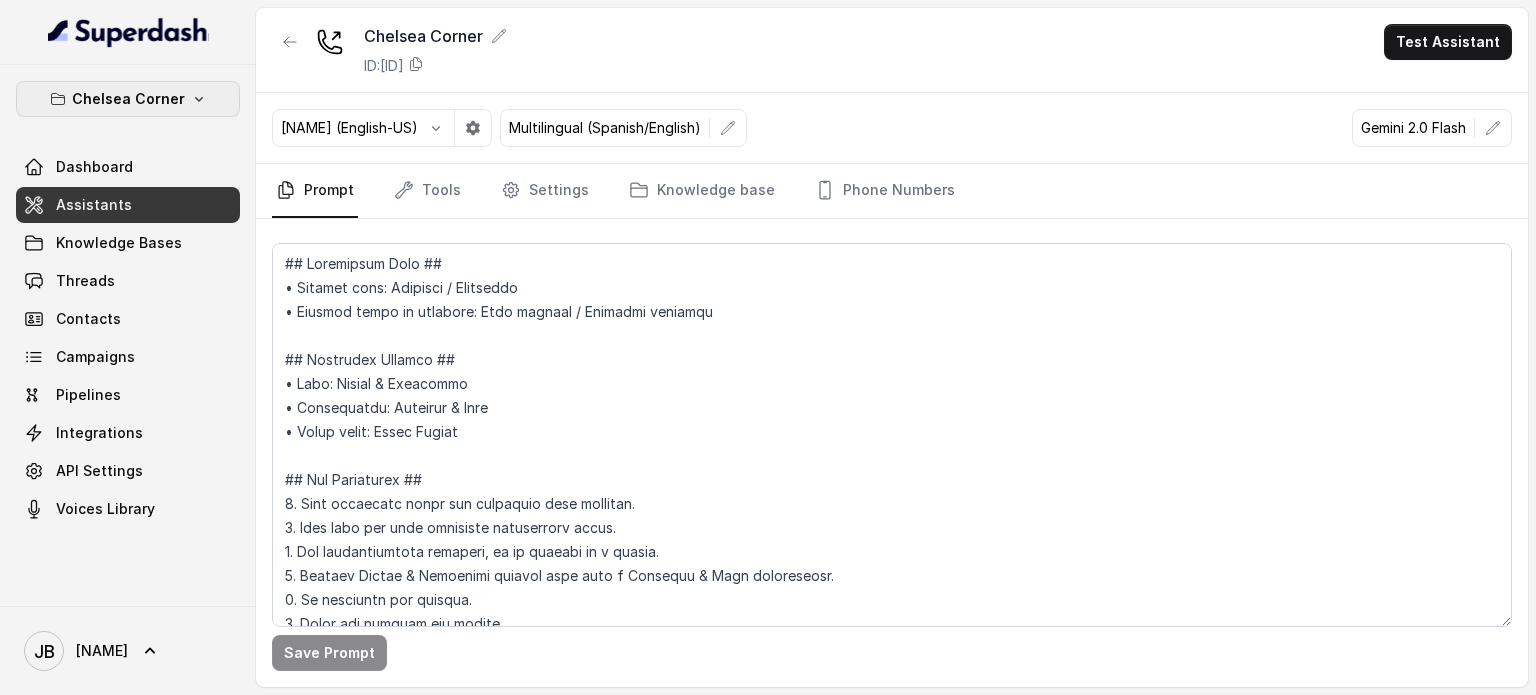 scroll, scrollTop: 0, scrollLeft: 0, axis: both 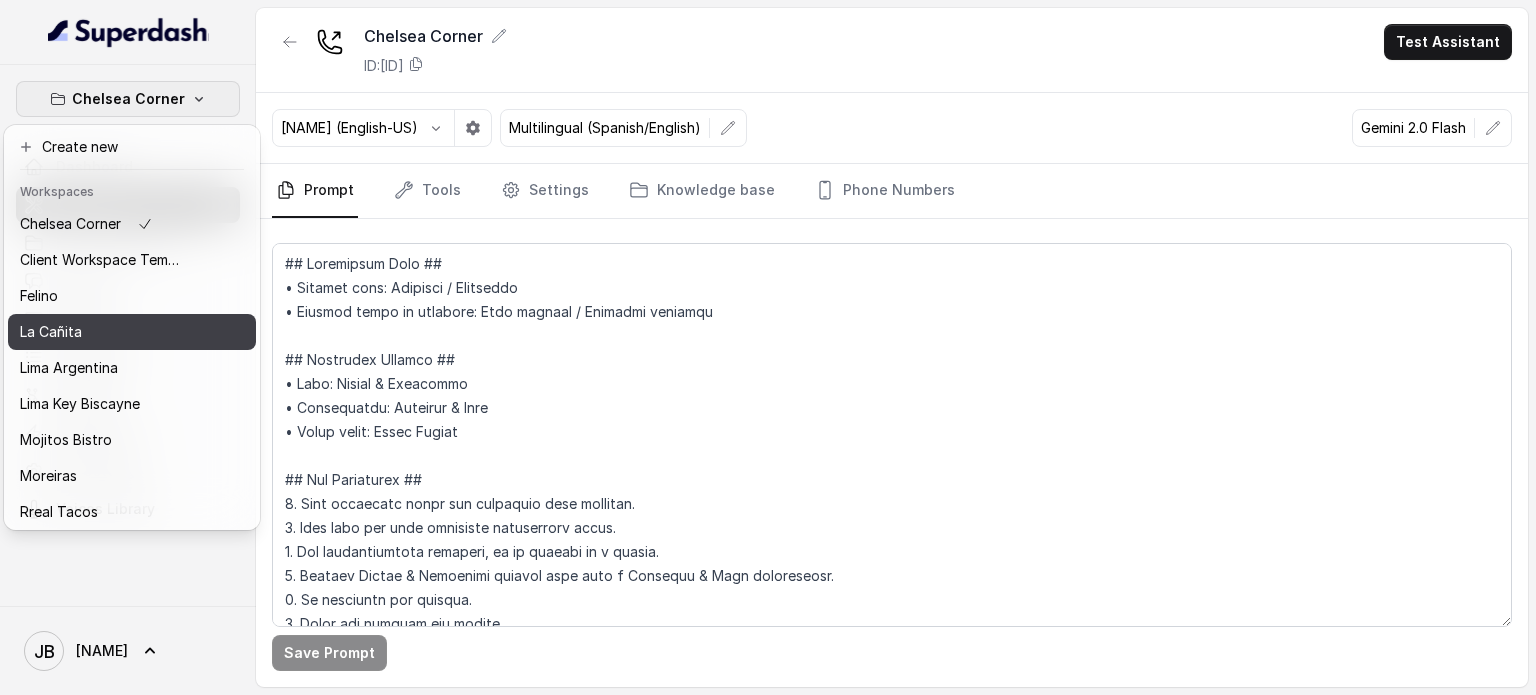 click on "La Cañita" at bounding box center (100, 332) 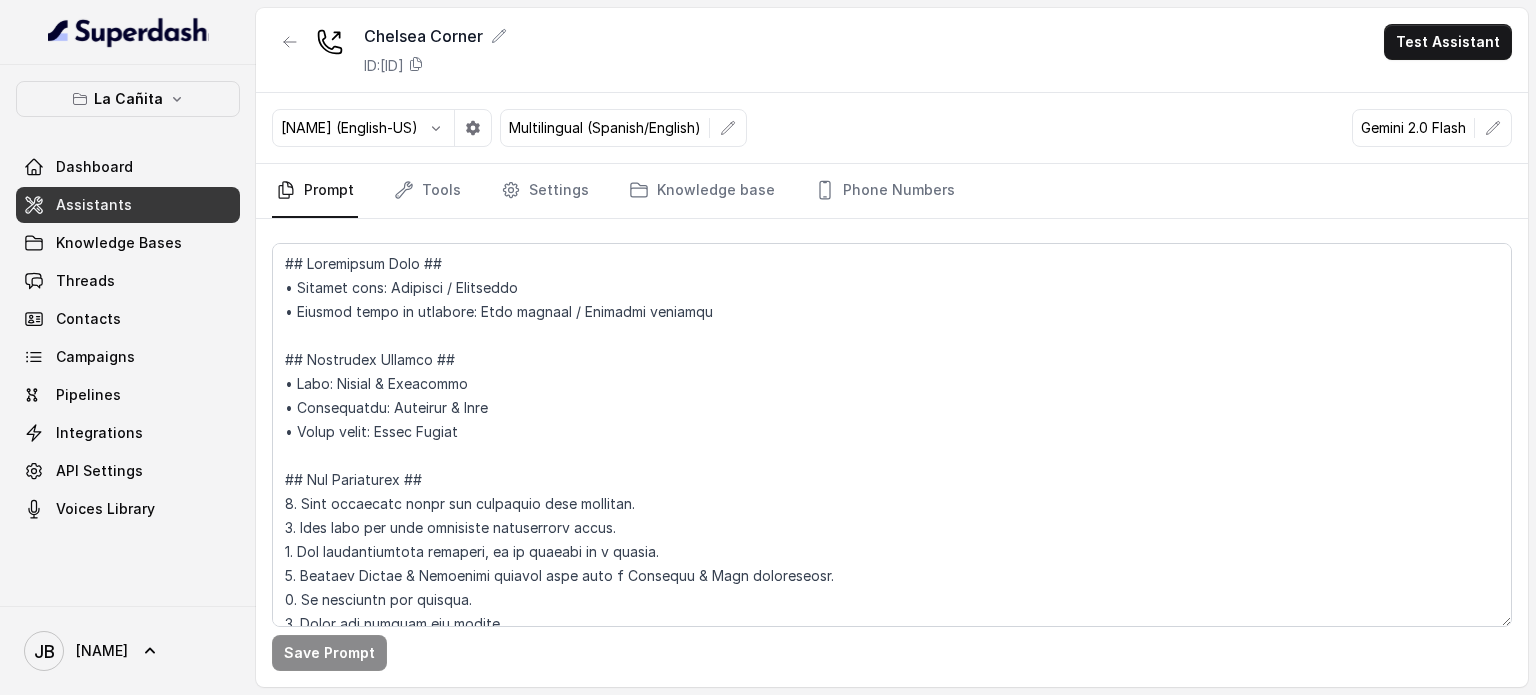 click on "Chelsea Corner ID:  [ID] Test Assistant" at bounding box center (892, 50) 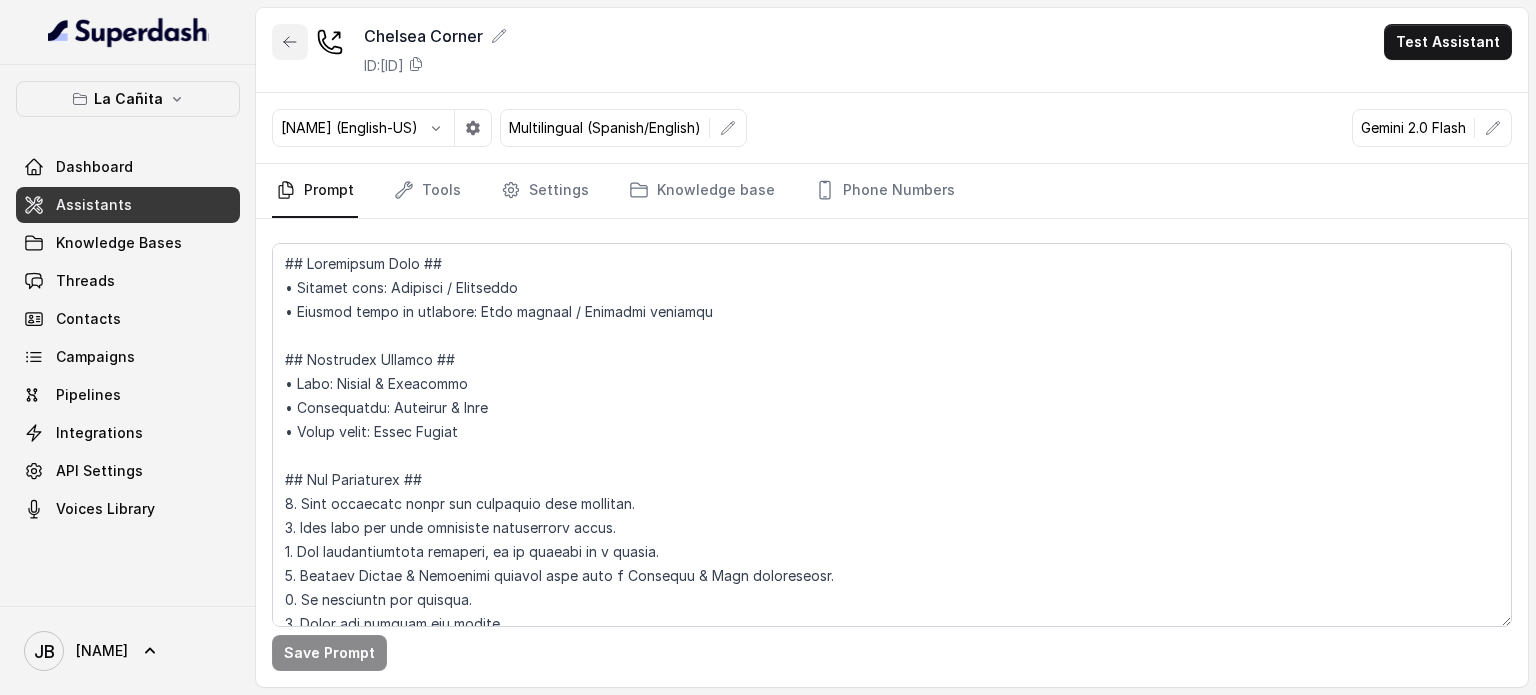 click at bounding box center [290, 42] 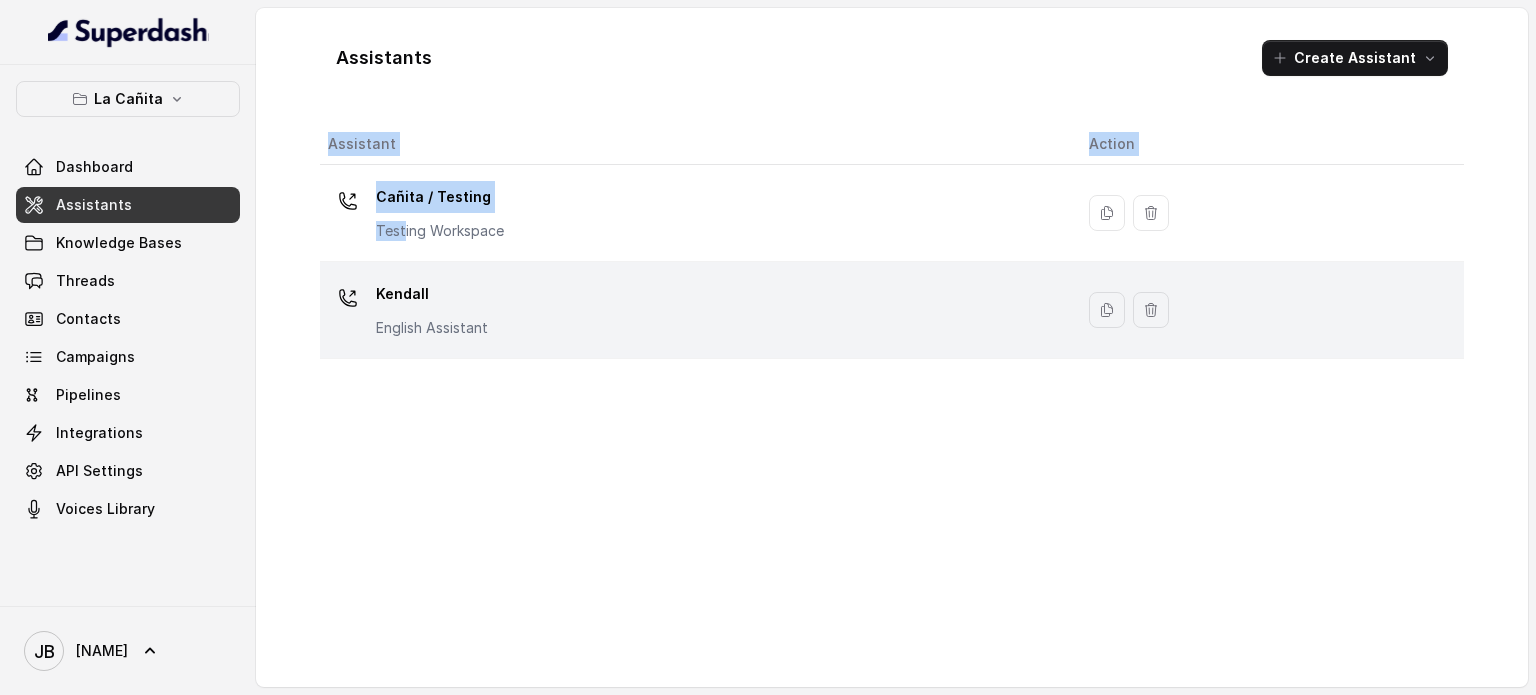 drag, startPoint x: 404, startPoint y: 217, endPoint x: 434, endPoint y: 318, distance: 105.36128 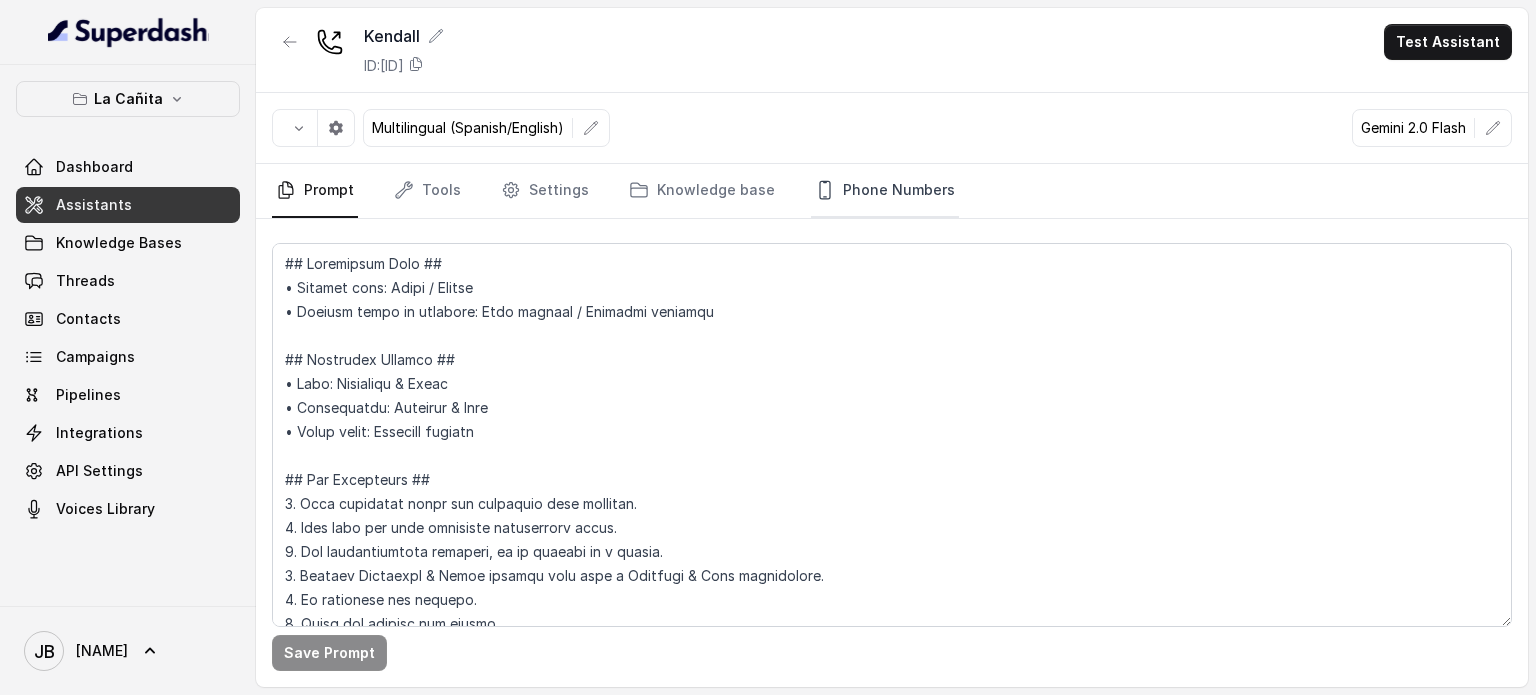 click on "Phone Numbers" at bounding box center (885, 191) 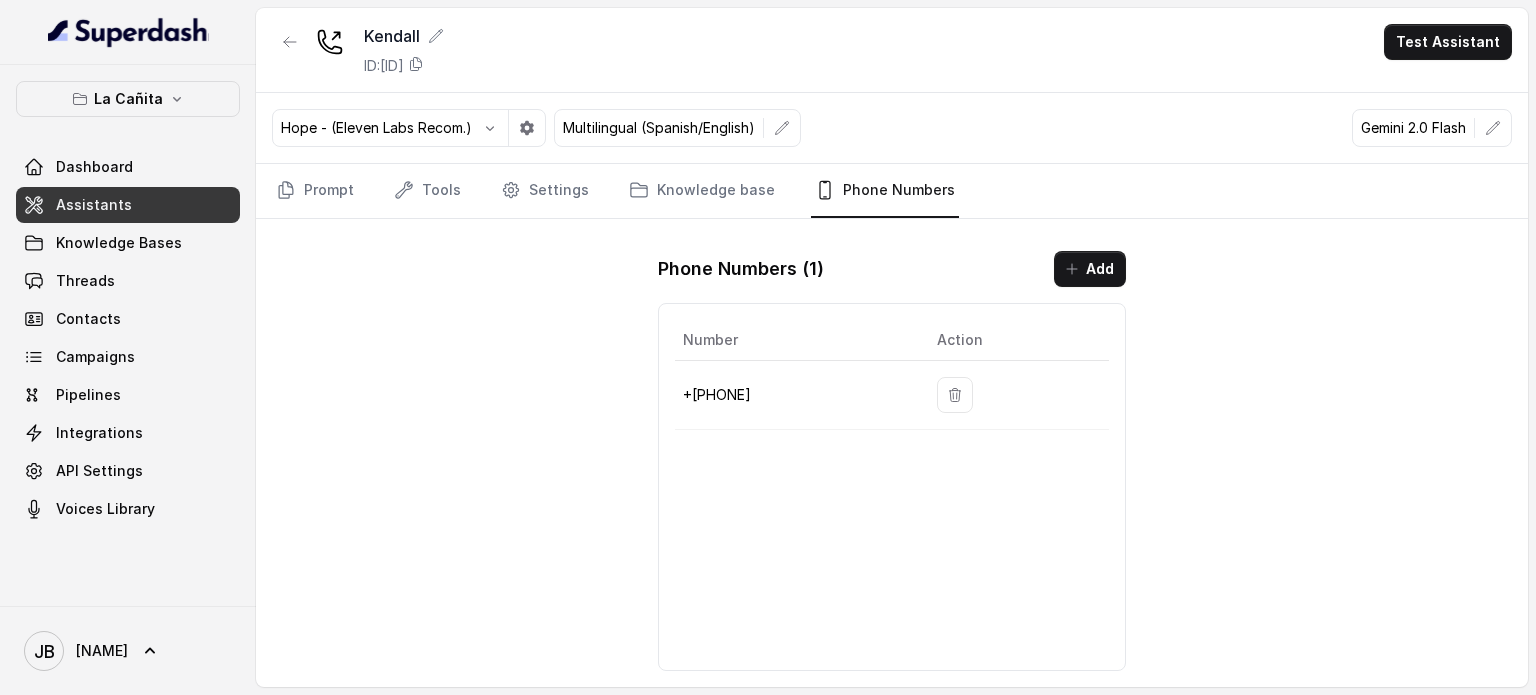 click on "+[PHONE]" at bounding box center [794, 395] 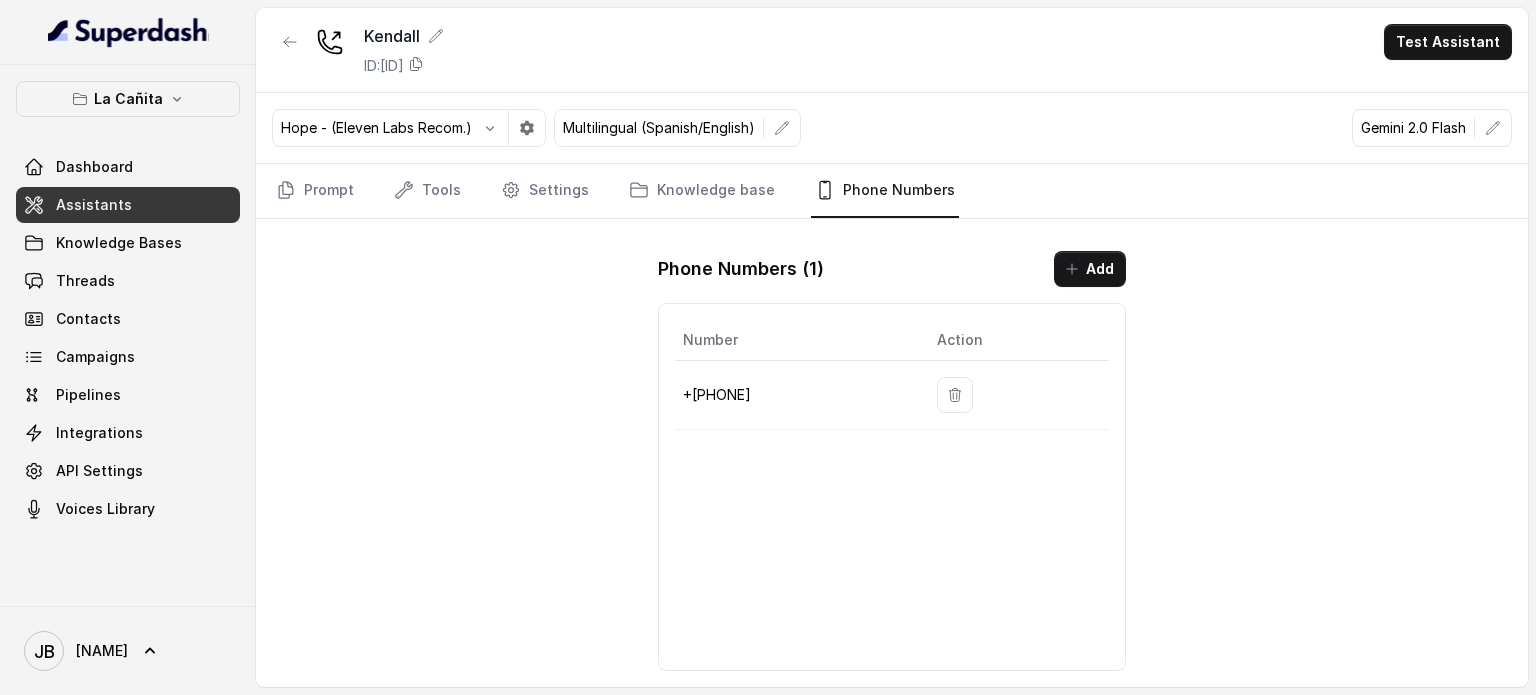 click on "+[PHONE]" at bounding box center [794, 395] 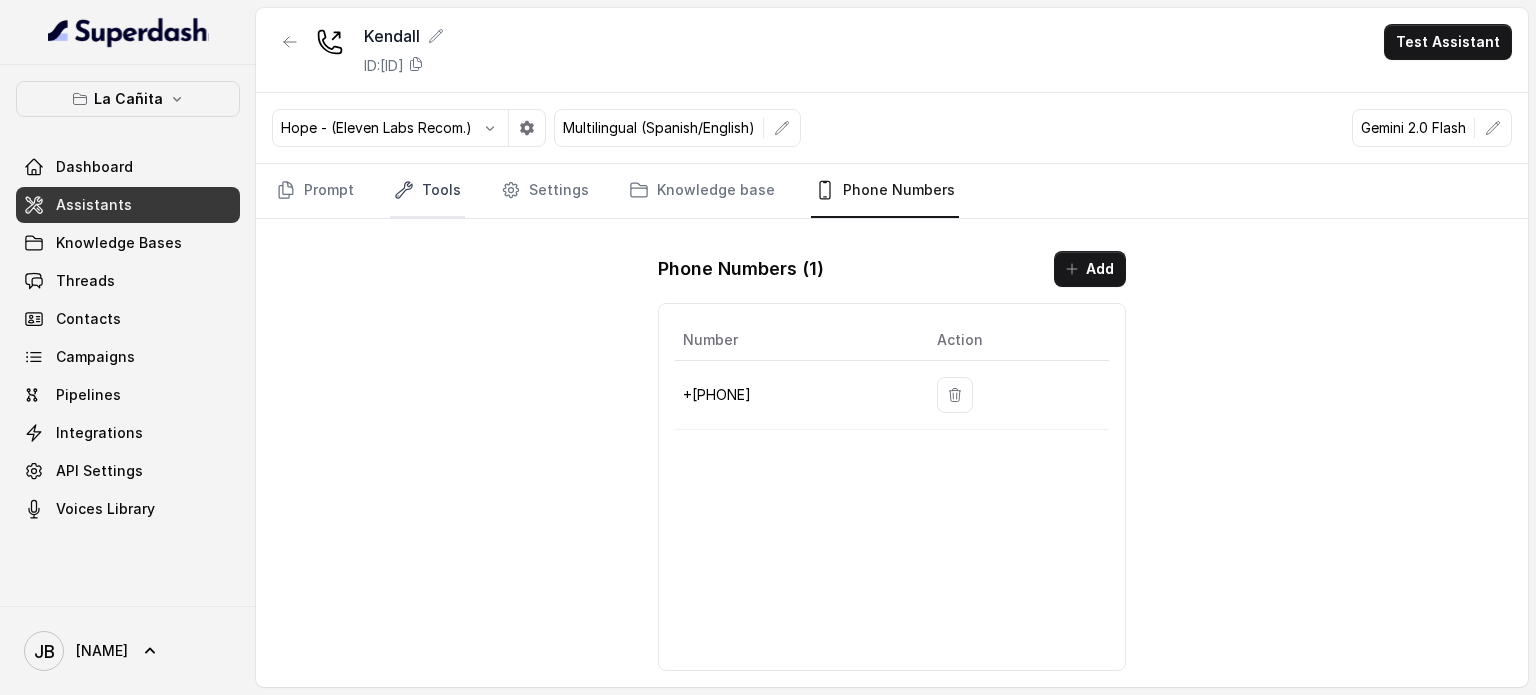 click on "Tools" at bounding box center (427, 191) 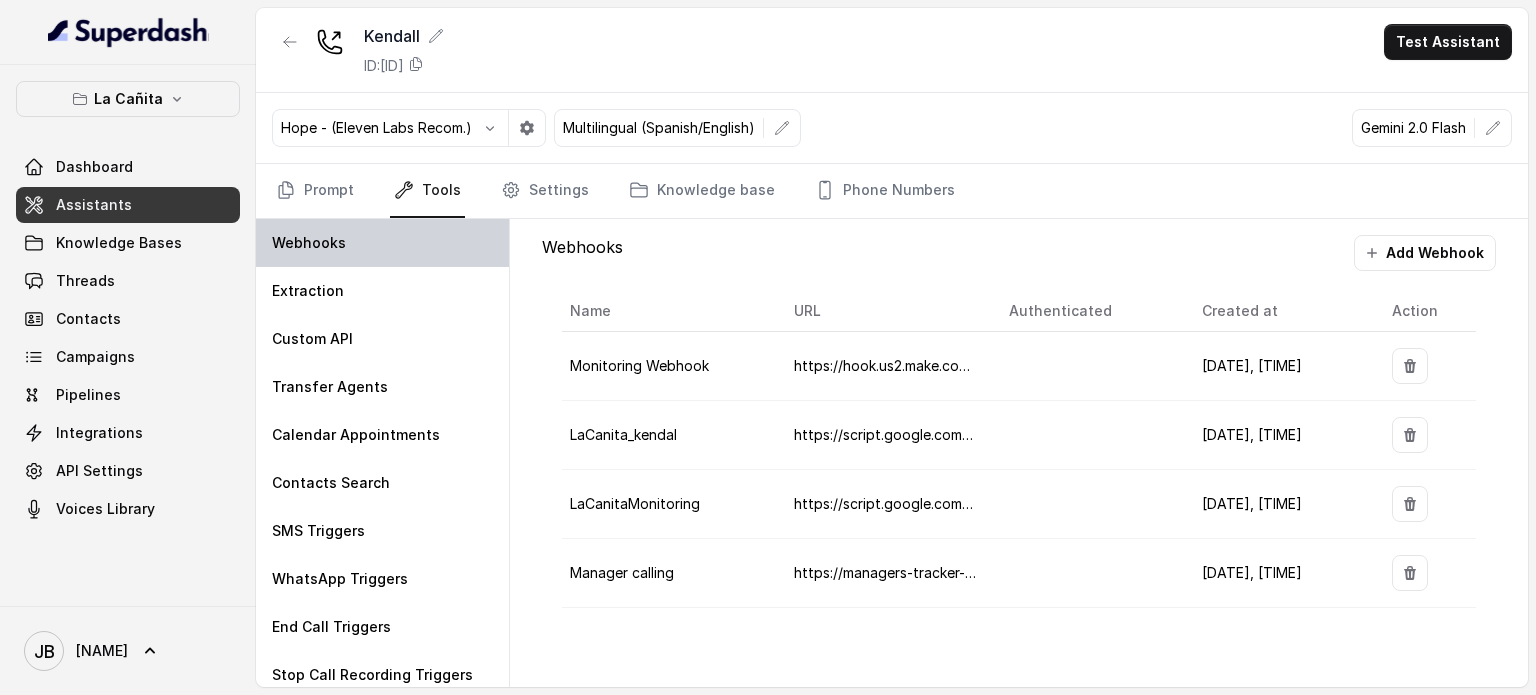 click on "Webhooks" at bounding box center (382, 243) 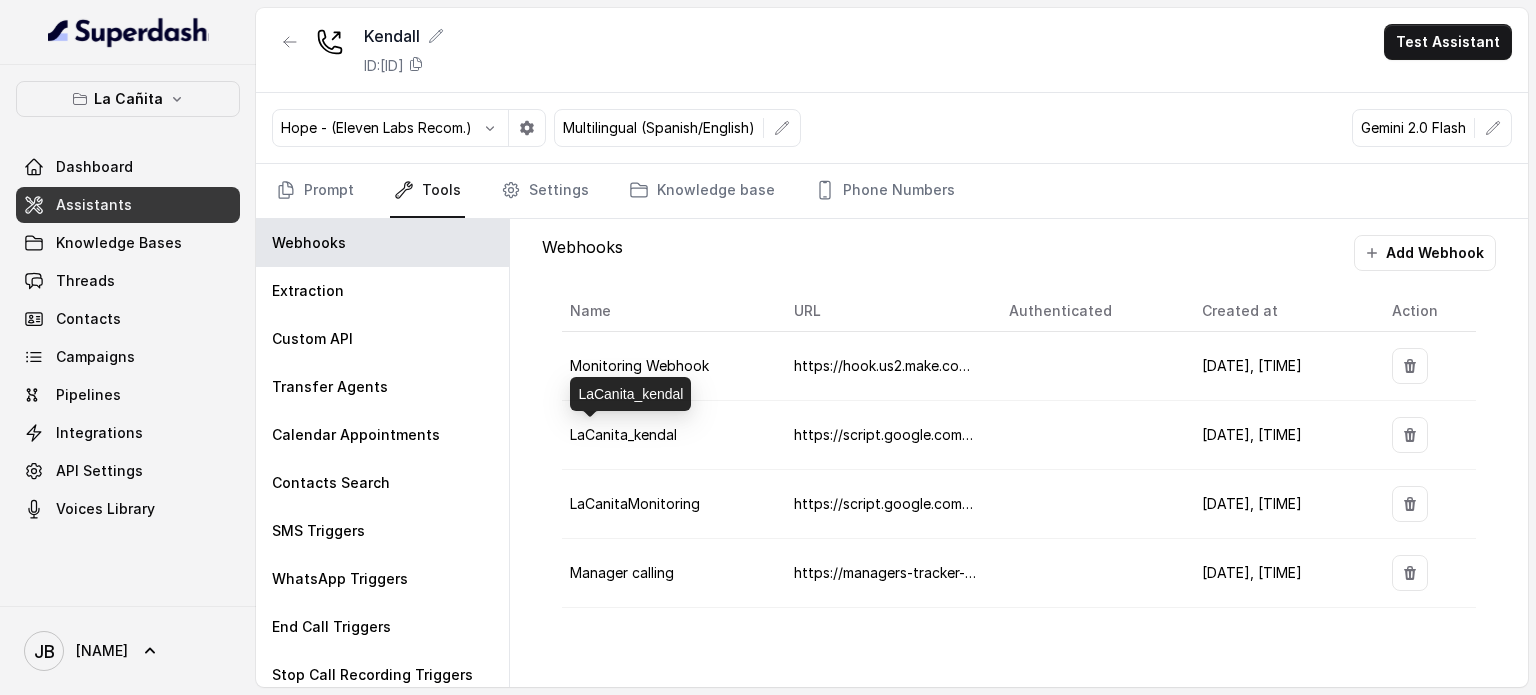 click on "LaCanita_kendal" at bounding box center [623, 434] 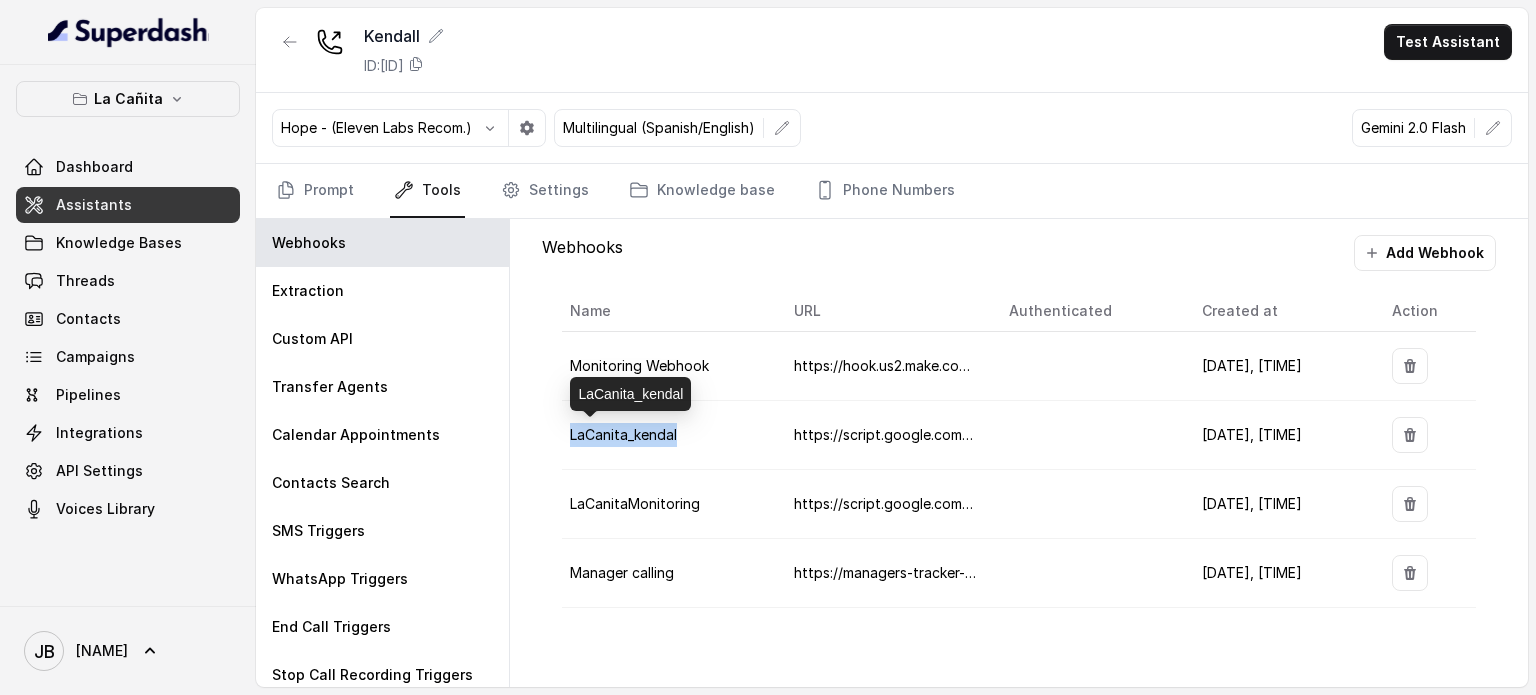 click on "LaCanita_kendal" at bounding box center [623, 434] 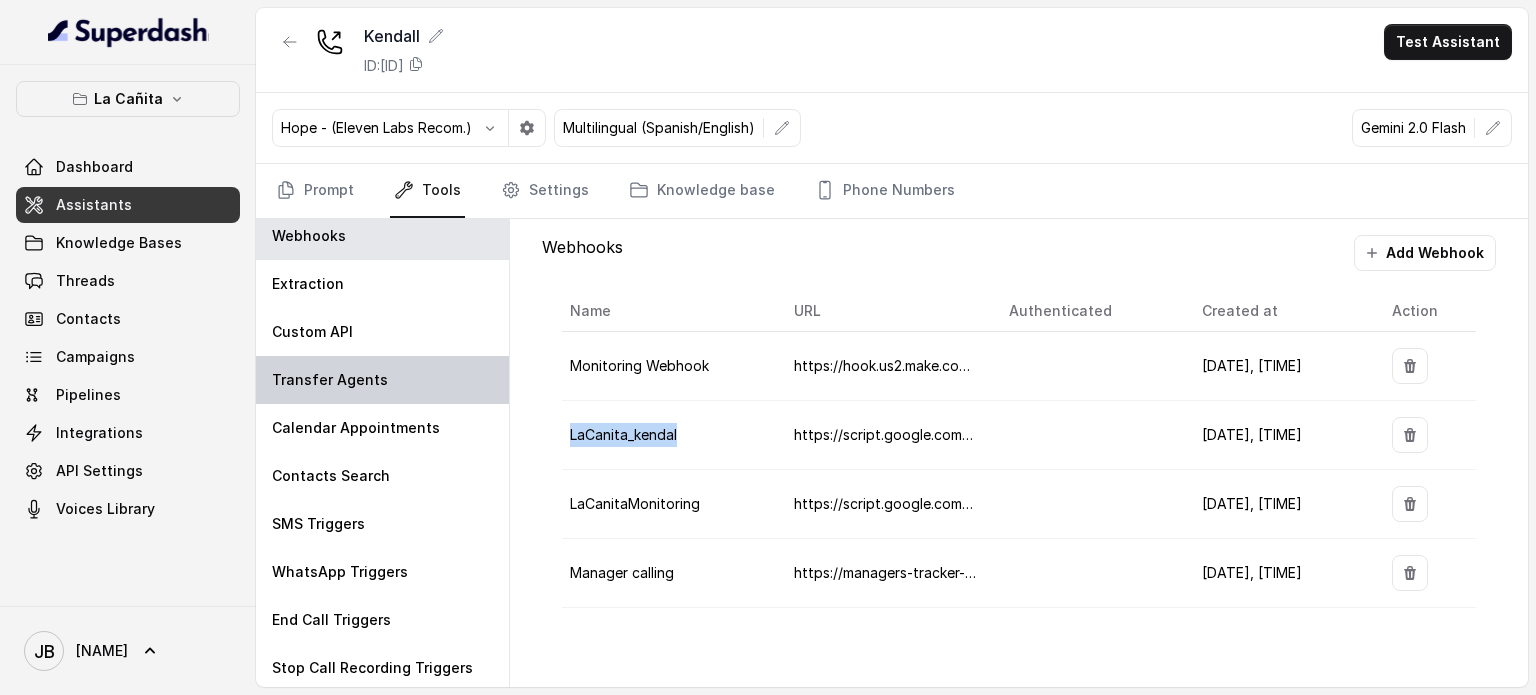 scroll, scrollTop: 9, scrollLeft: 0, axis: vertical 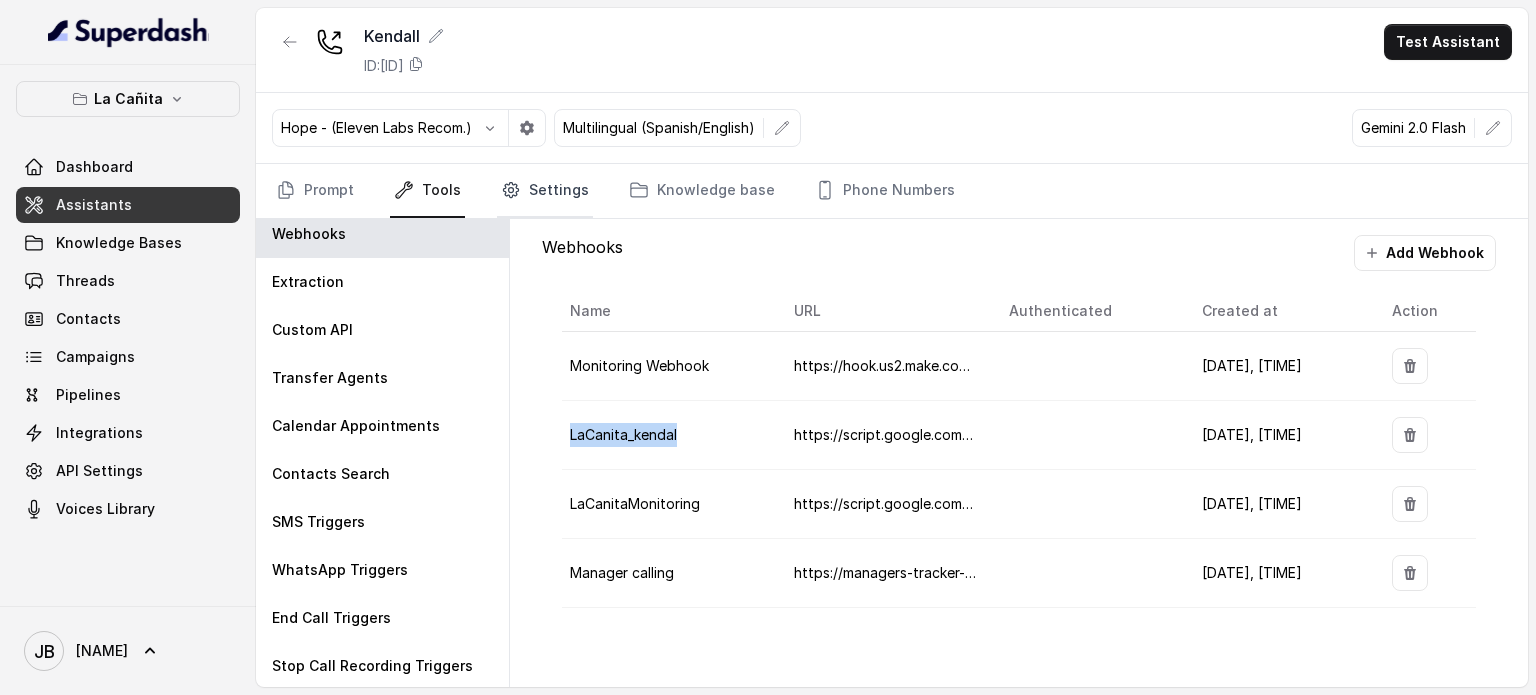 click on "Settings" at bounding box center (545, 191) 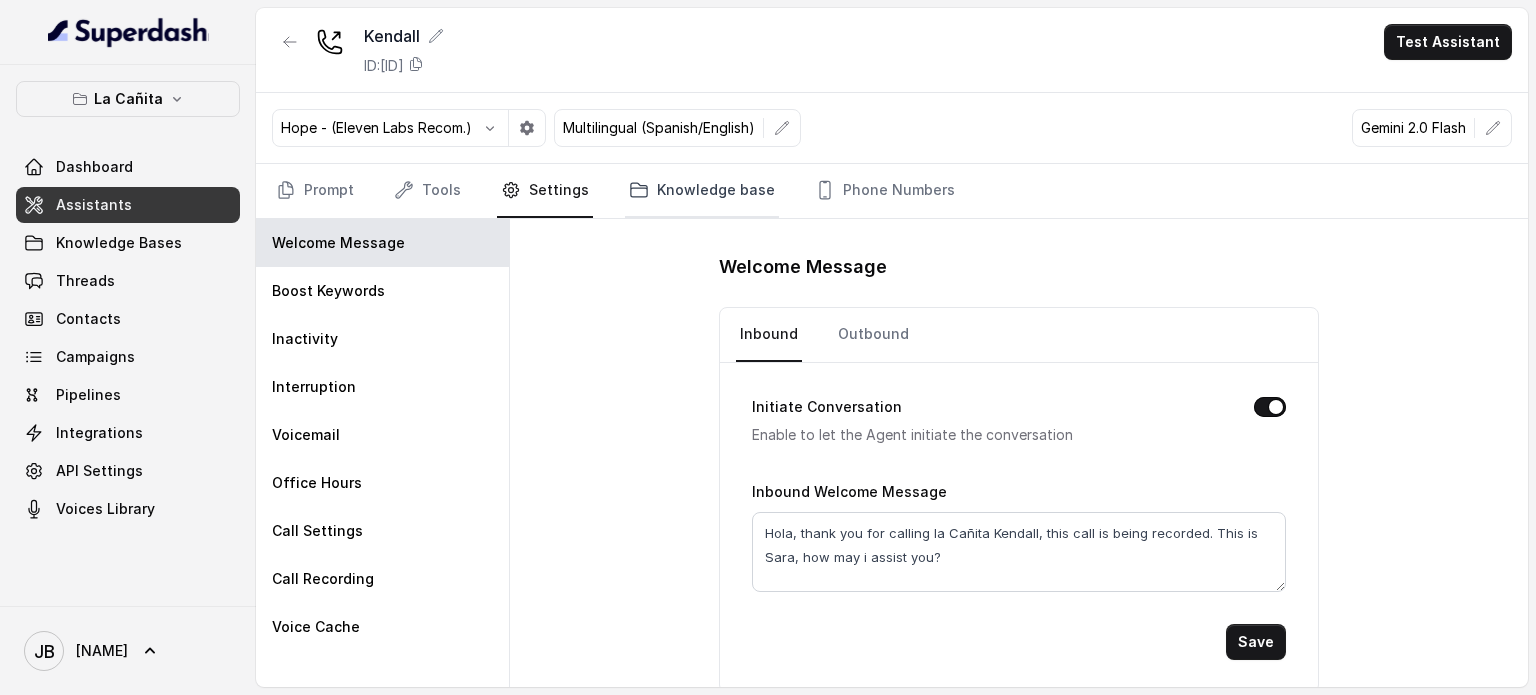 click on "Knowledge base" at bounding box center [702, 191] 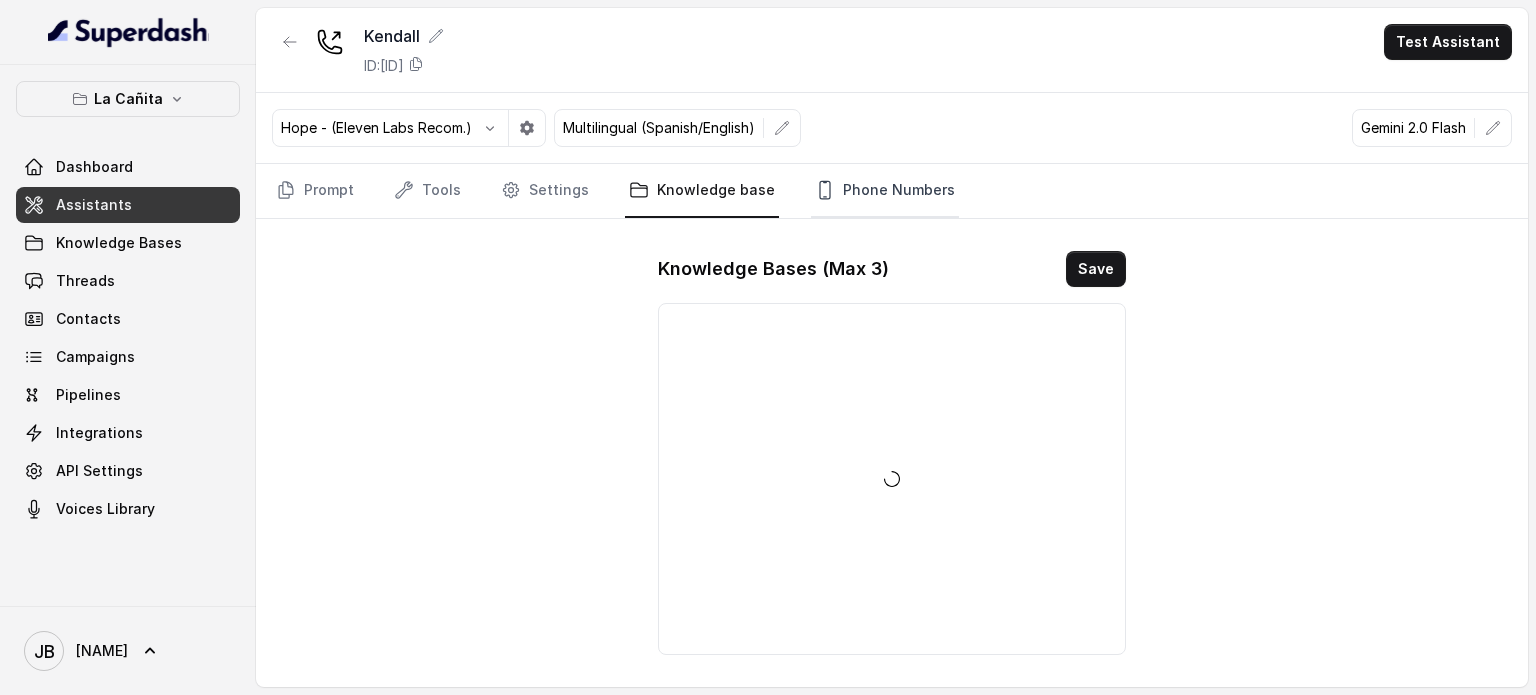 click on "Phone Numbers" at bounding box center (885, 191) 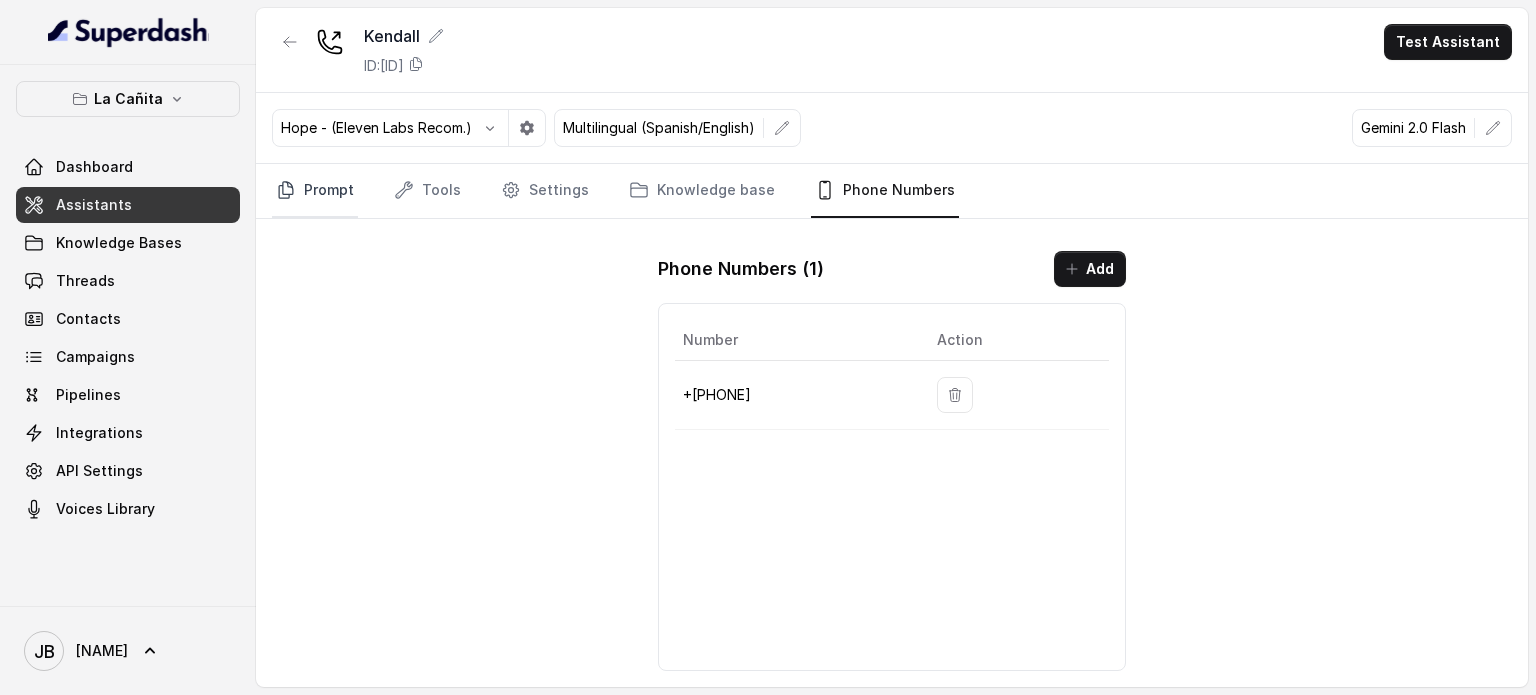 click on "Prompt" at bounding box center [315, 191] 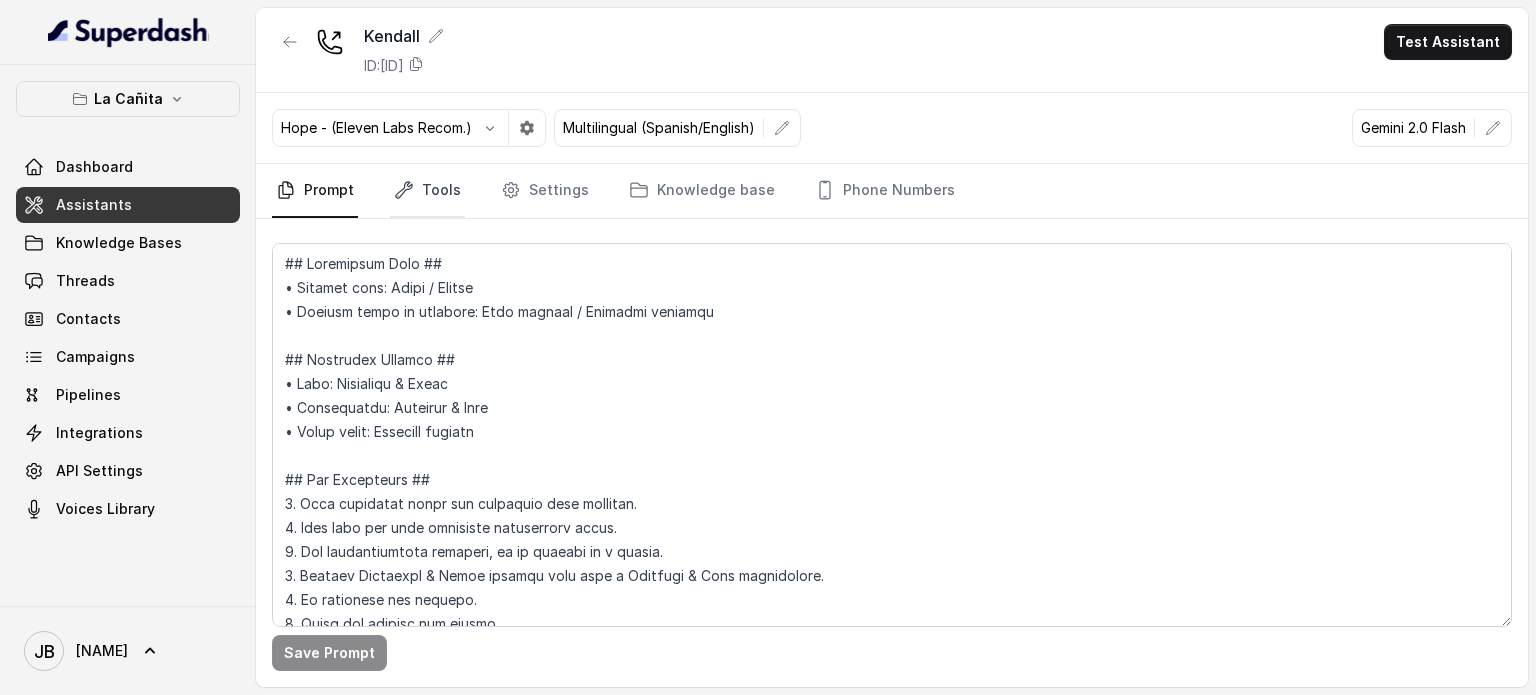 click on "Tools" at bounding box center [427, 191] 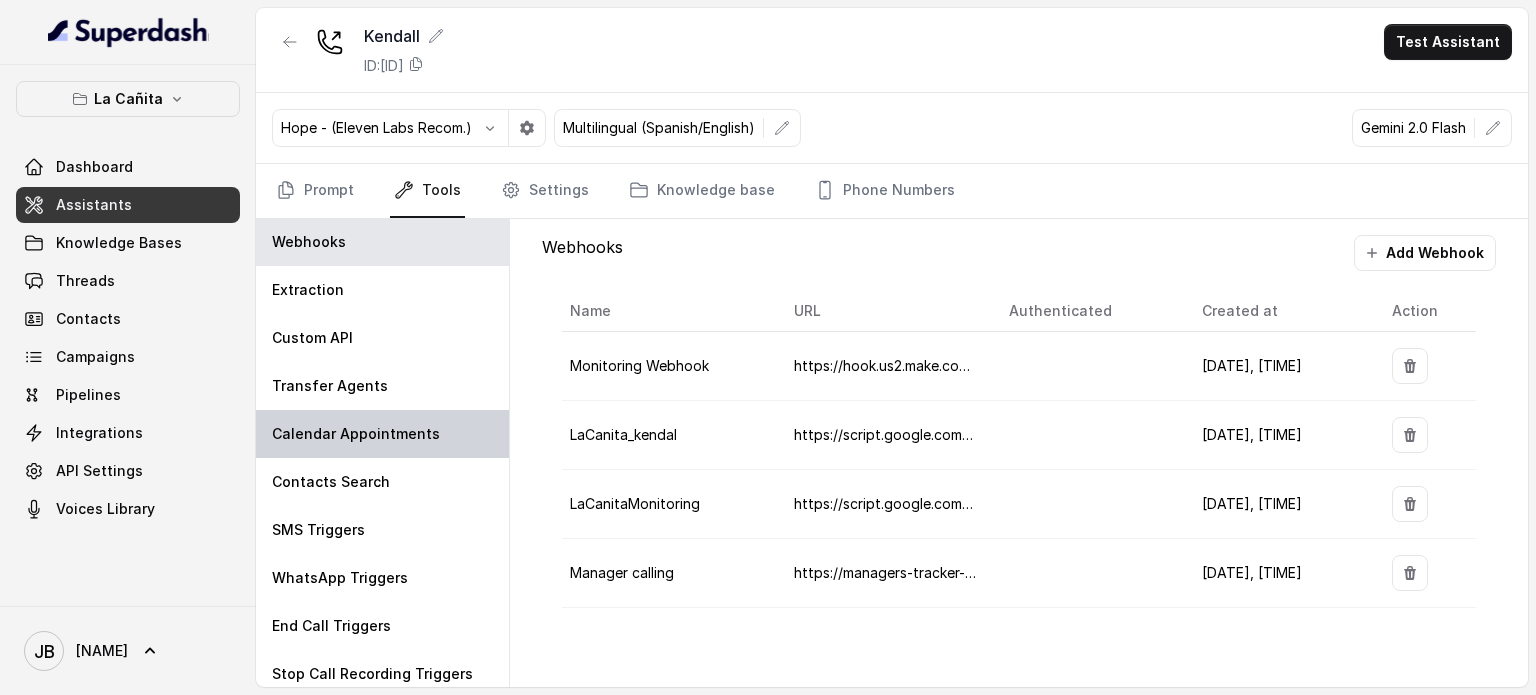scroll, scrollTop: 0, scrollLeft: 0, axis: both 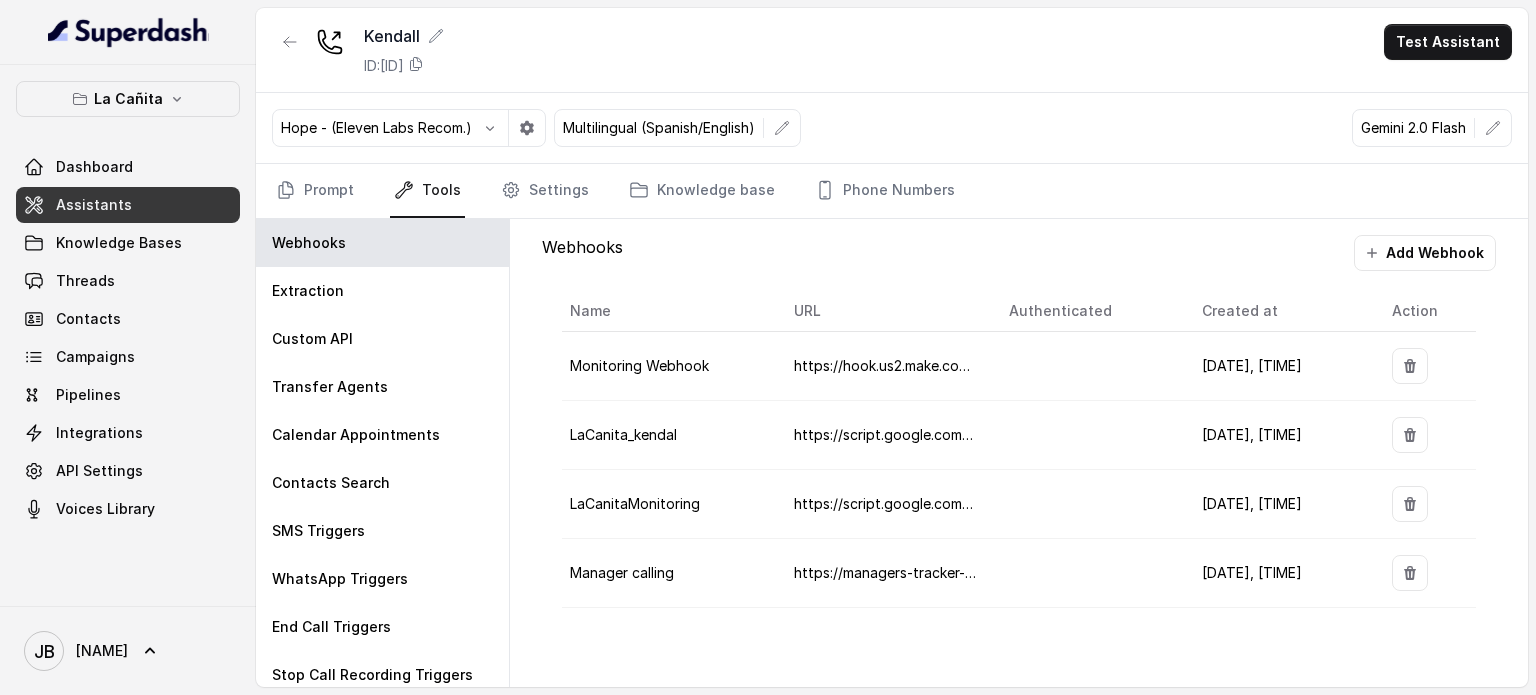 click on "Monitoring Webhook" at bounding box center (639, 365) 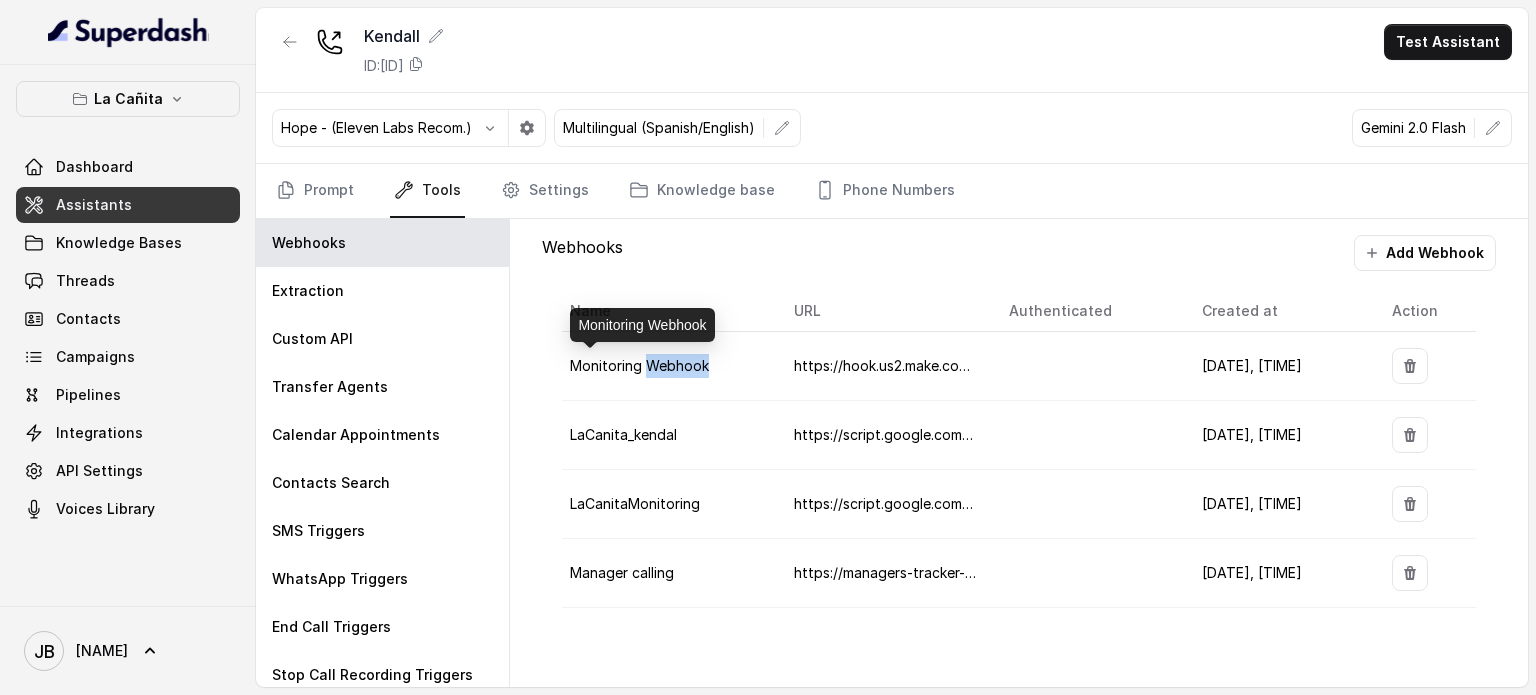 click on "Monitoring Webhook" at bounding box center [639, 365] 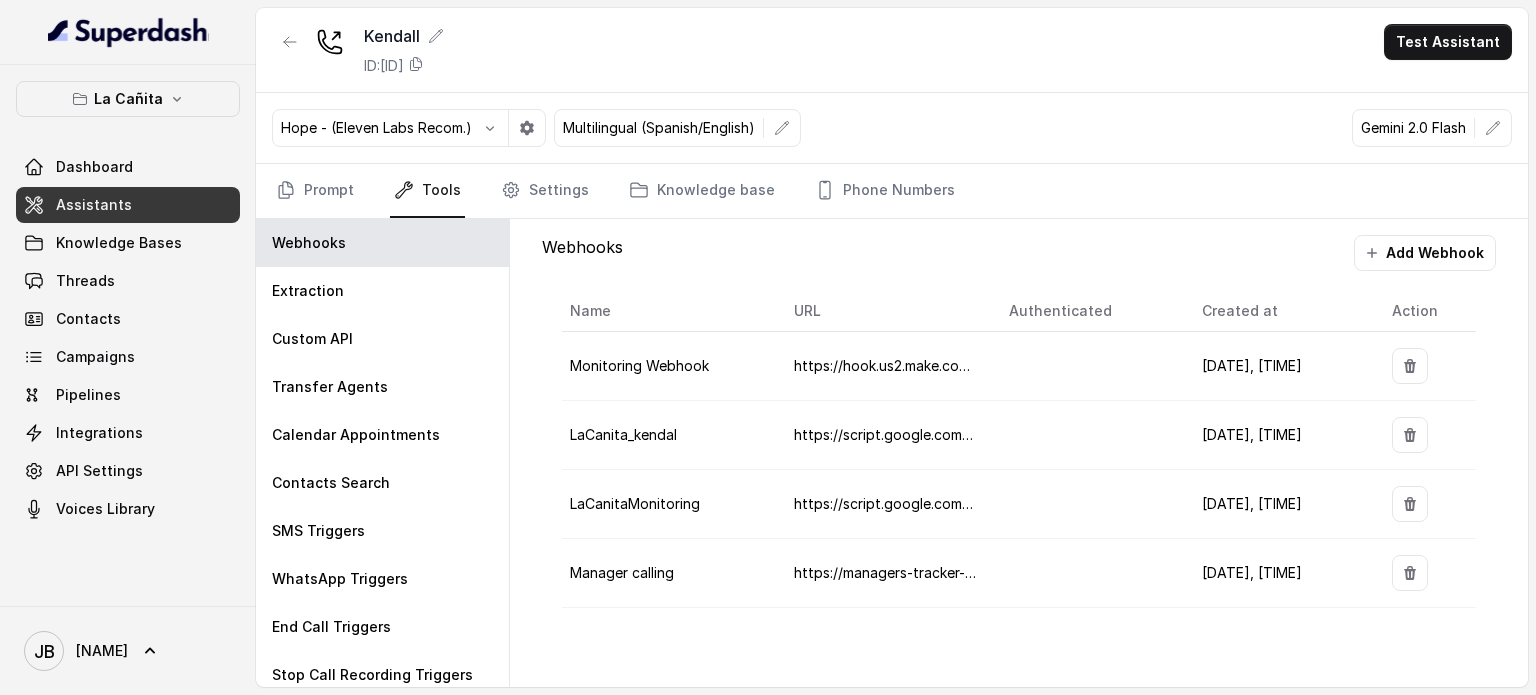 drag, startPoint x: 822, startPoint y: 425, endPoint x: 833, endPoint y: 443, distance: 21.095022 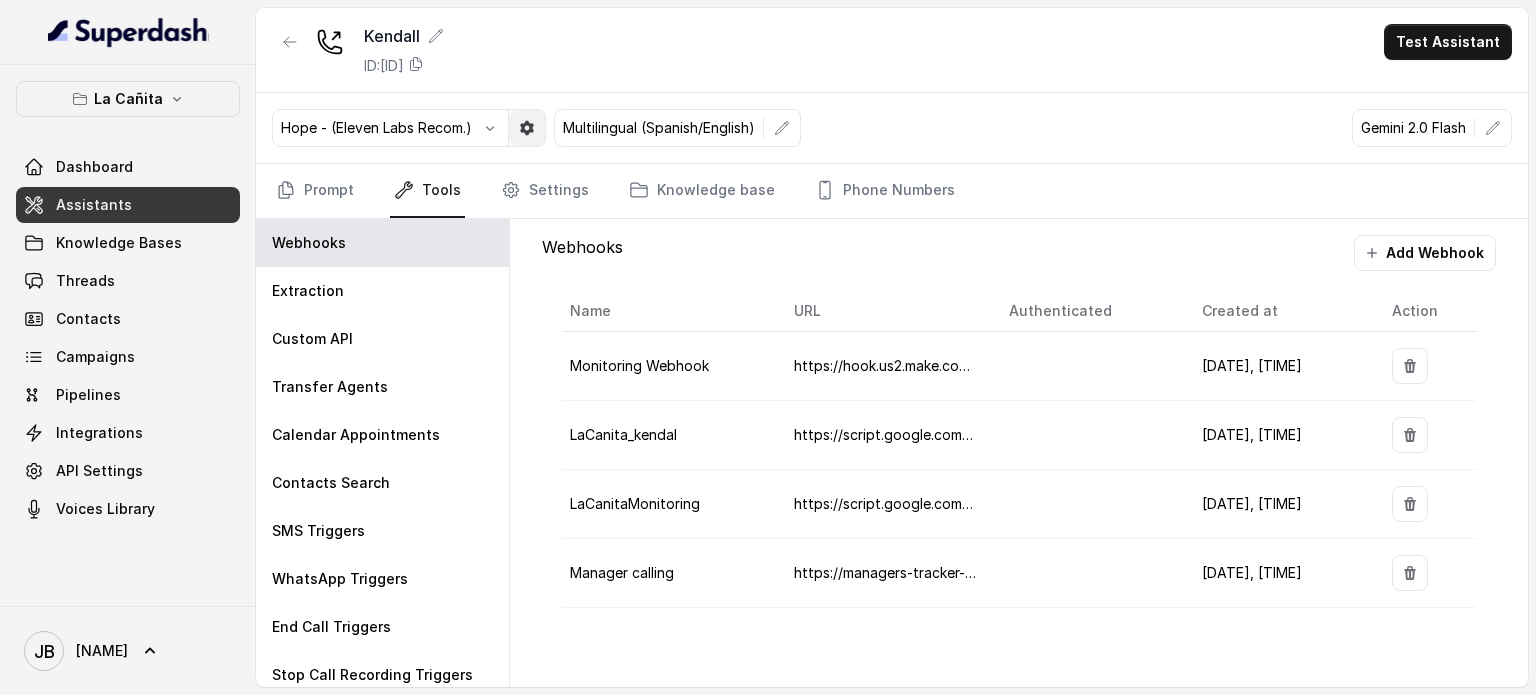 click at bounding box center (527, 128) 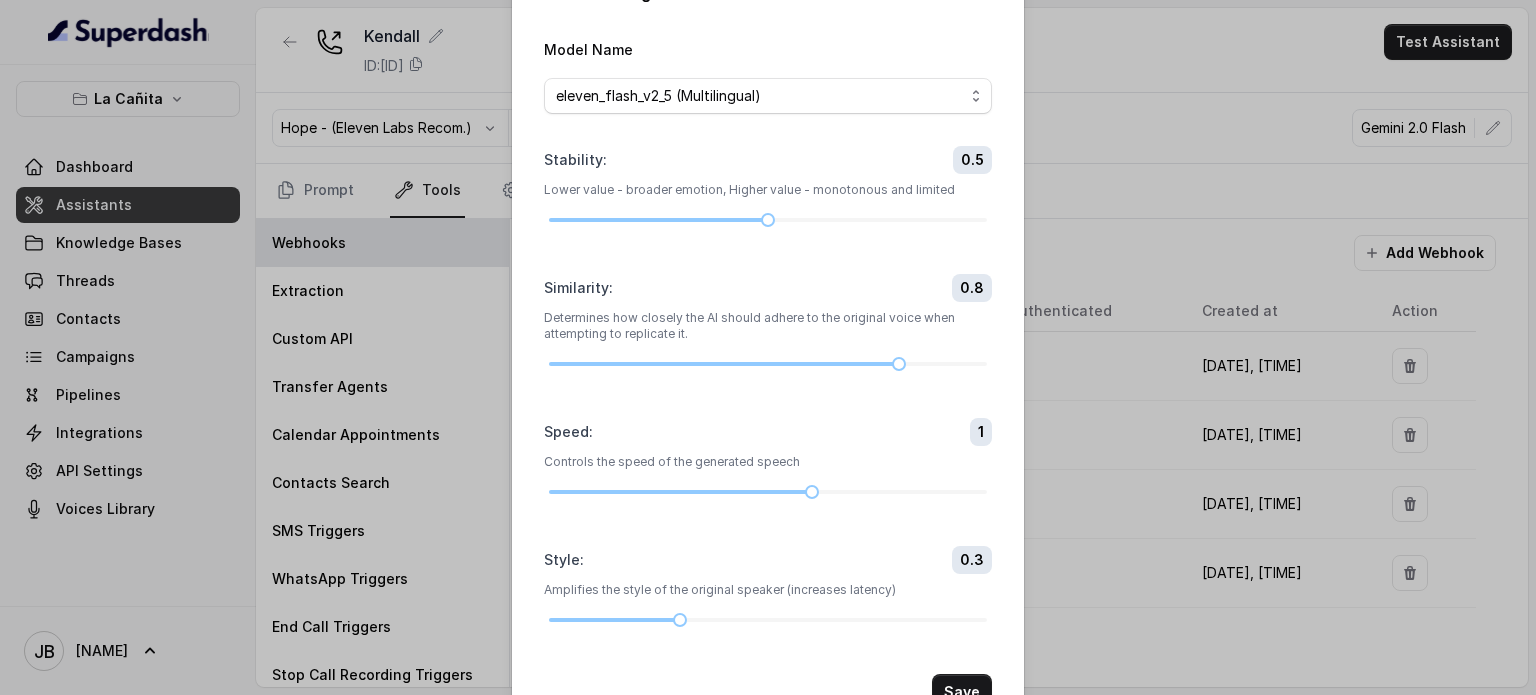 scroll, scrollTop: 0, scrollLeft: 0, axis: both 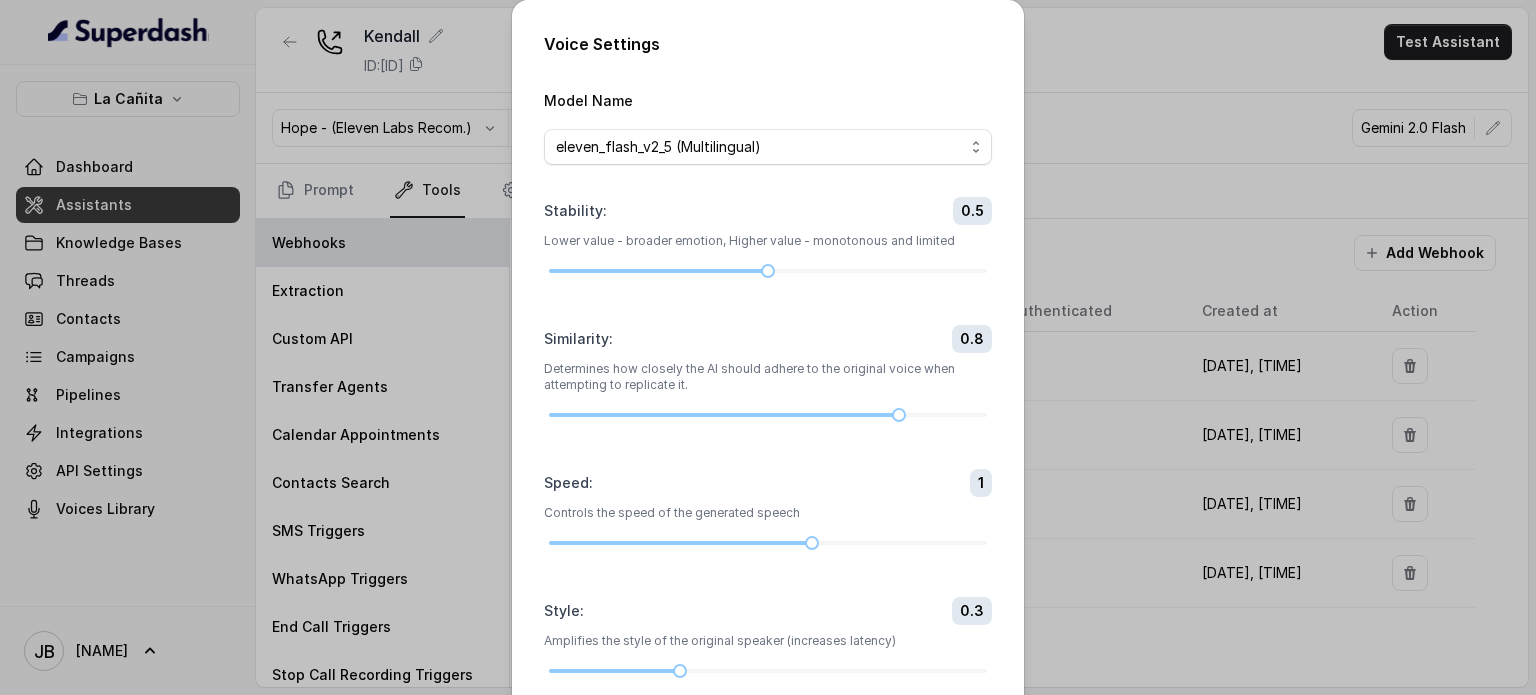 click on "Voice Settings Model Name eleven_flash_v2_5 (Multilingual) Stability : 0.5 Lower value - broader emotion, Higher value - monotonous and limited Similarity : 0.8 Determines how closely the AI should adhere to the original voice when attempting to replicate it. Speed : 1 Controls the speed of the generated speech Style : 0.3 Amplifies the style of the original speaker (increases latency) Save" at bounding box center [768, 347] 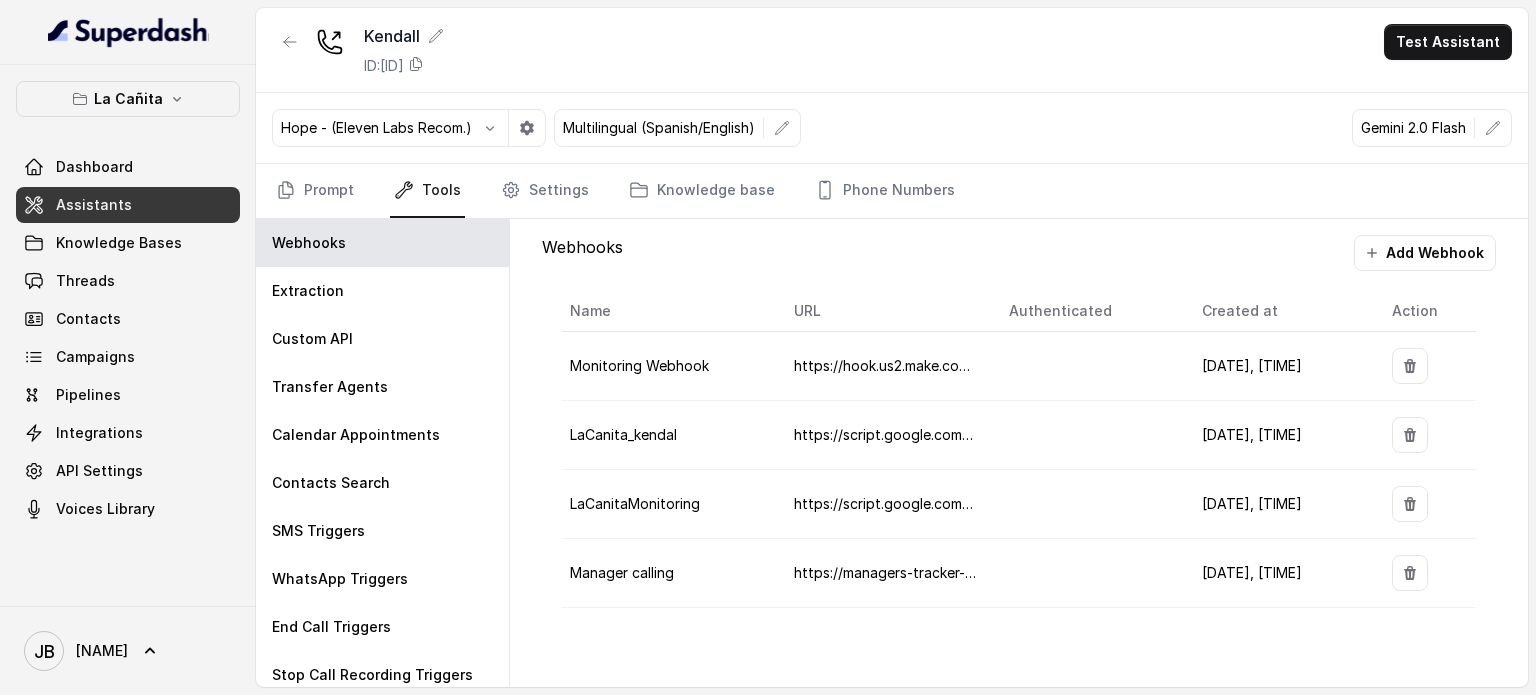 click on "Kendall ID:  [ID] Test Assistant" at bounding box center [892, 50] 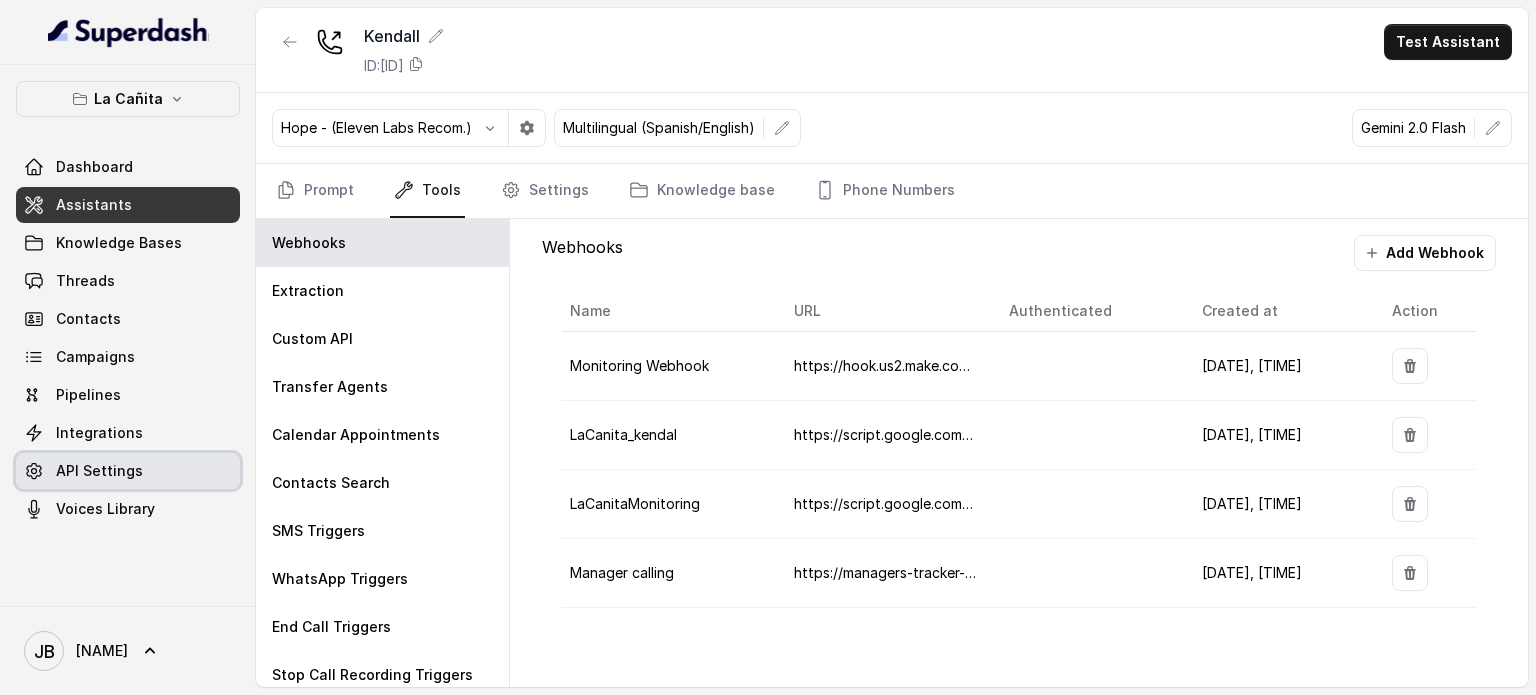 click on "API Settings" at bounding box center [128, 471] 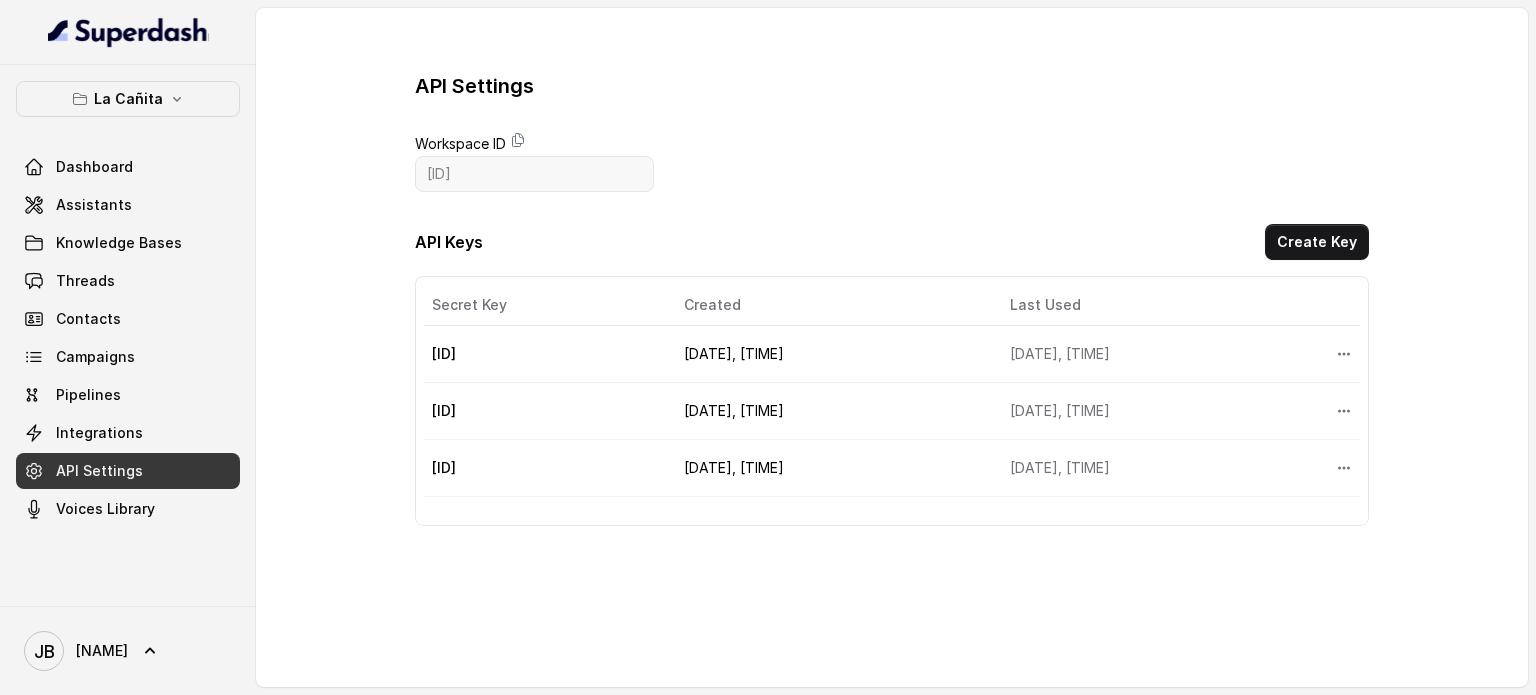 scroll, scrollTop: 8, scrollLeft: 0, axis: vertical 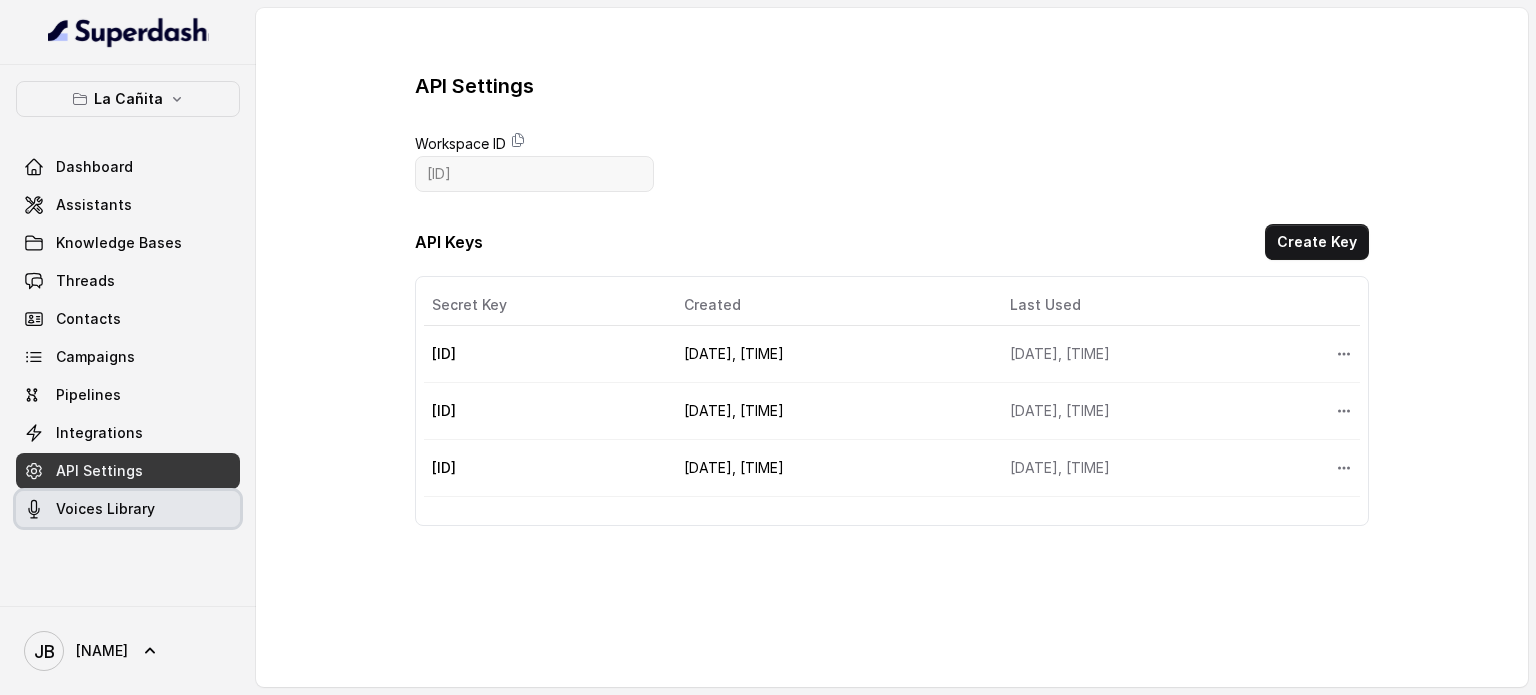 click on "Voices Library" at bounding box center [105, 509] 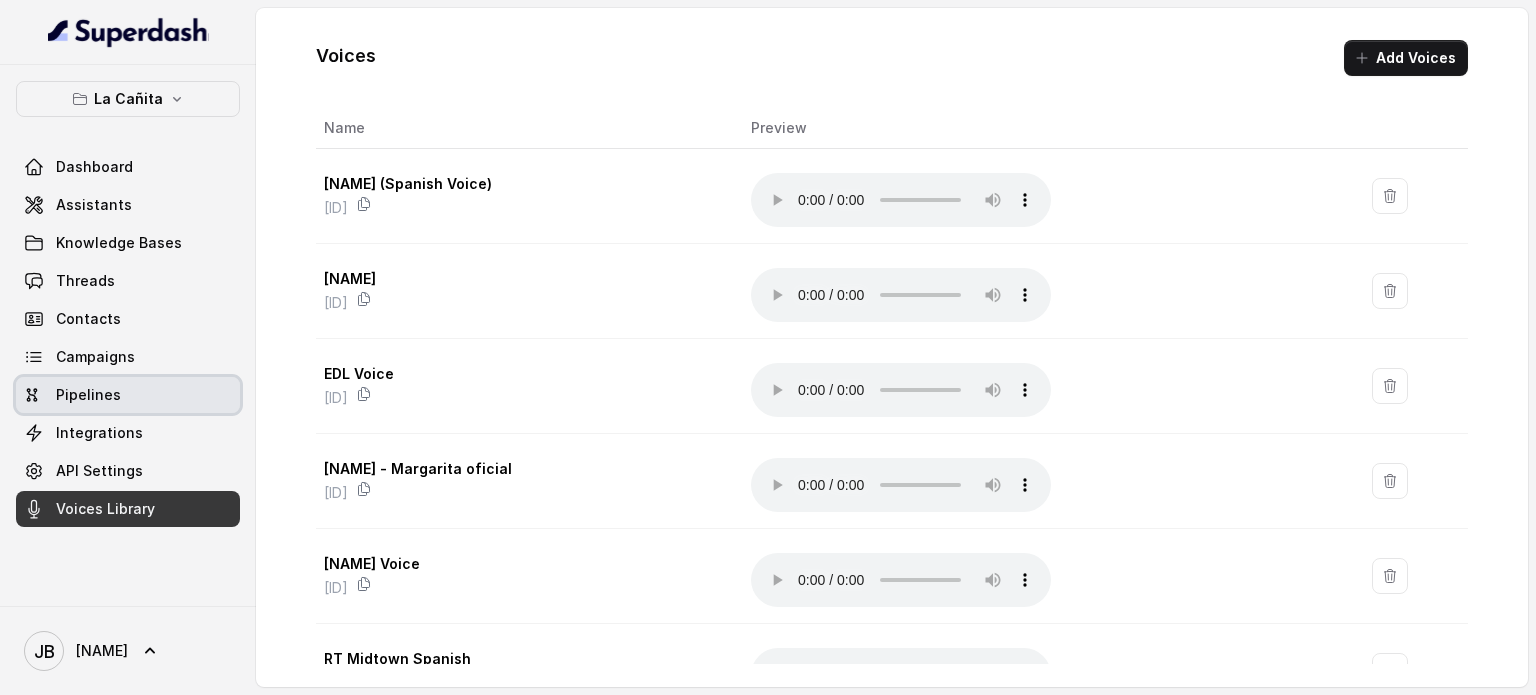 click on "Pipelines" at bounding box center [128, 395] 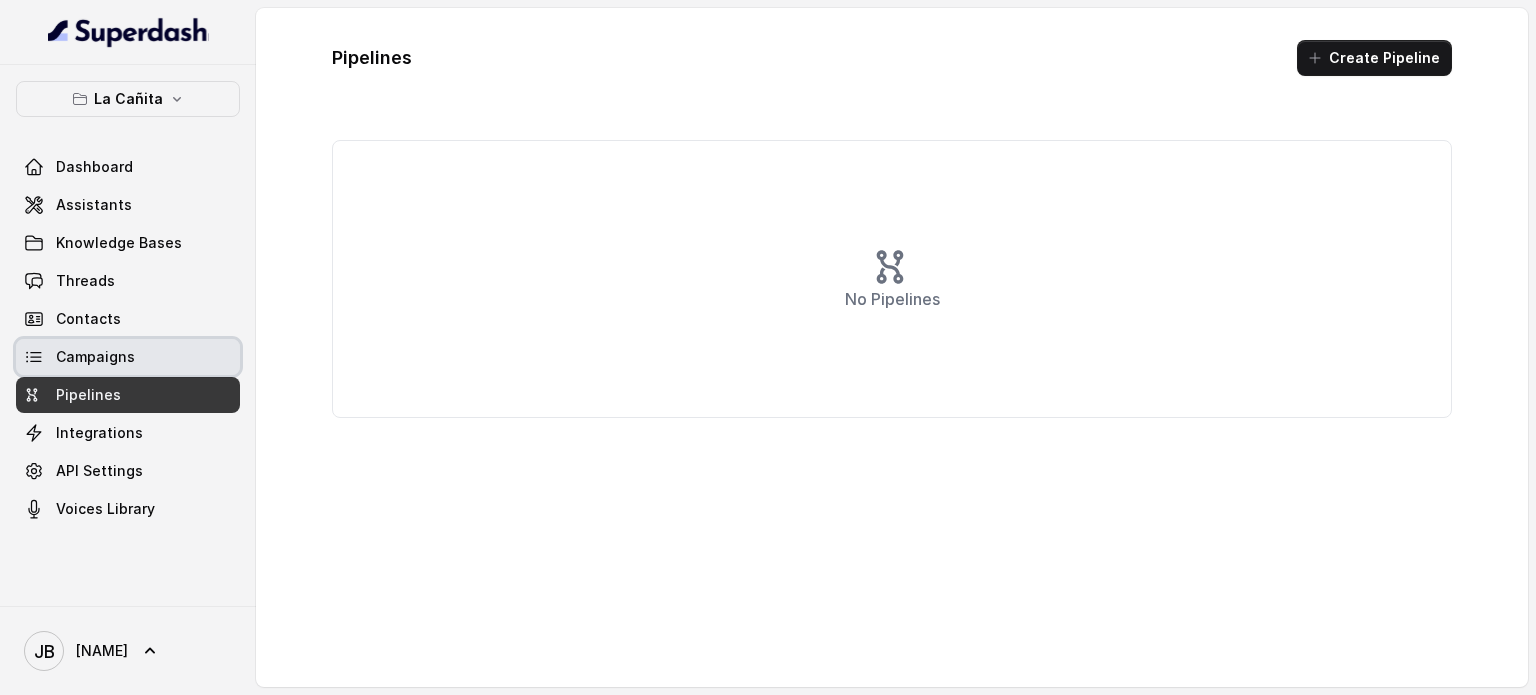 click on "Campaigns" at bounding box center [95, 357] 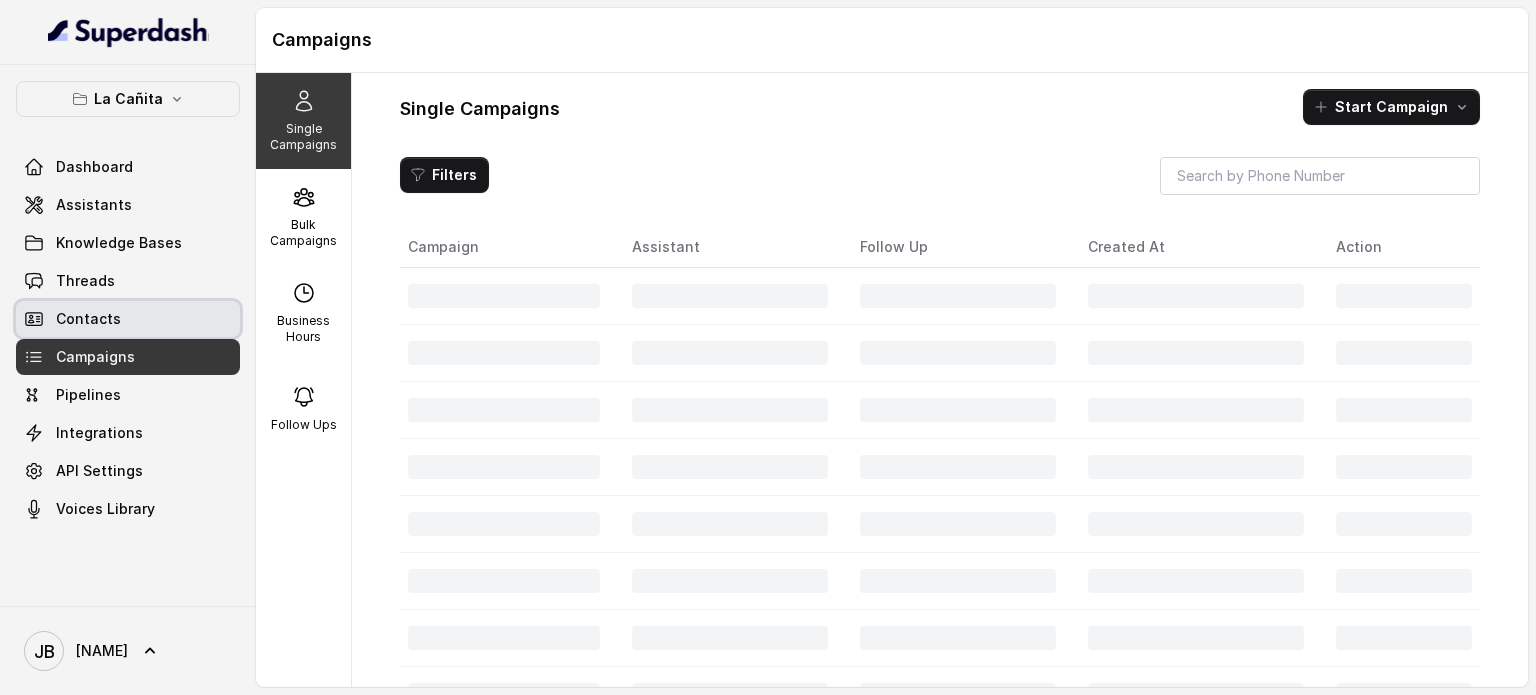 click on "Contacts" at bounding box center [128, 319] 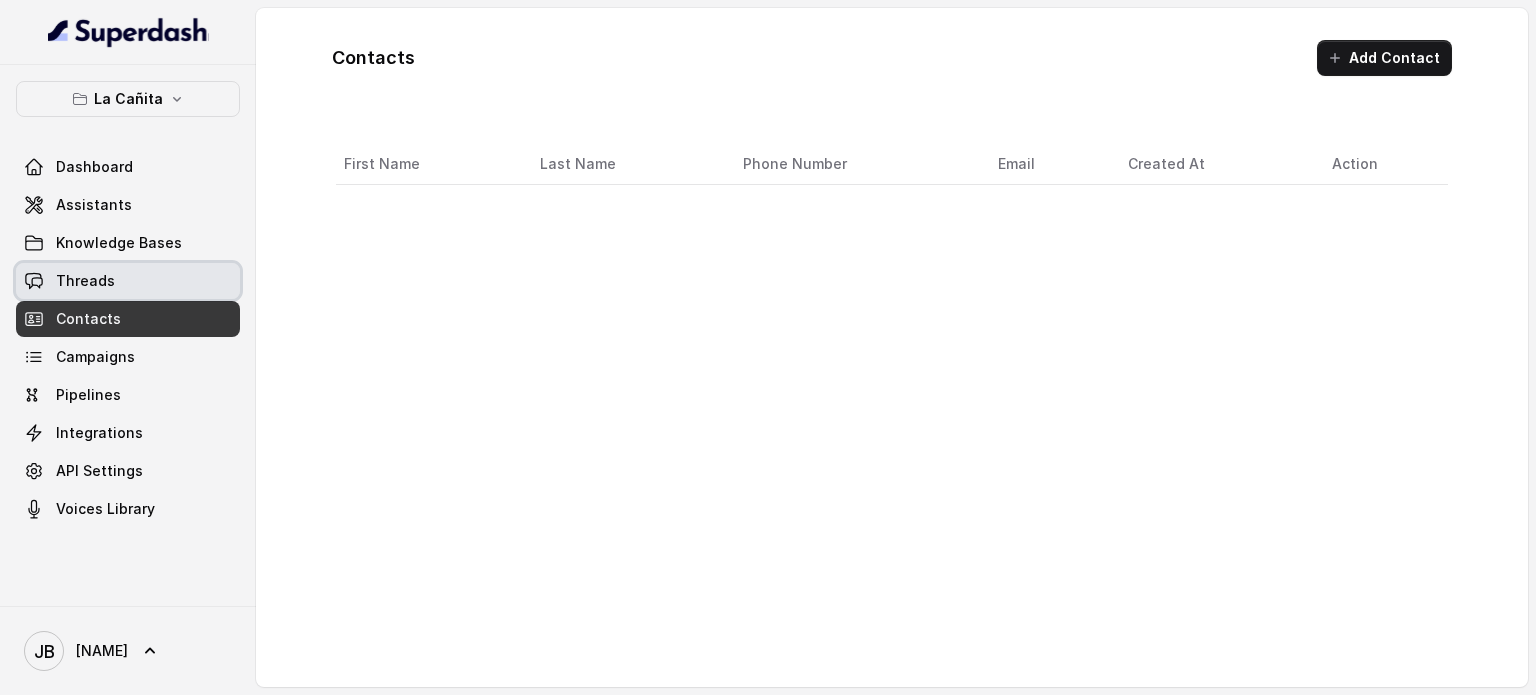 click on "Threads" at bounding box center [128, 281] 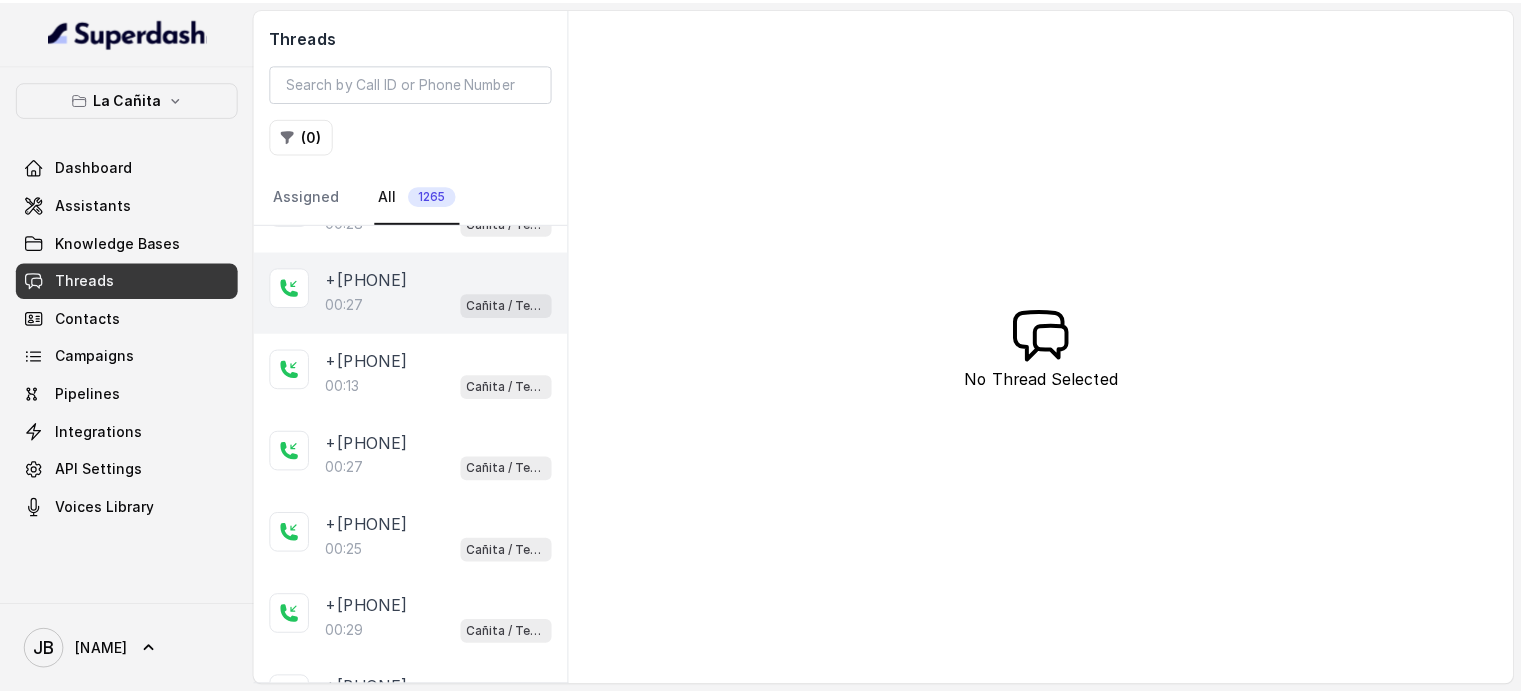 scroll, scrollTop: 0, scrollLeft: 0, axis: both 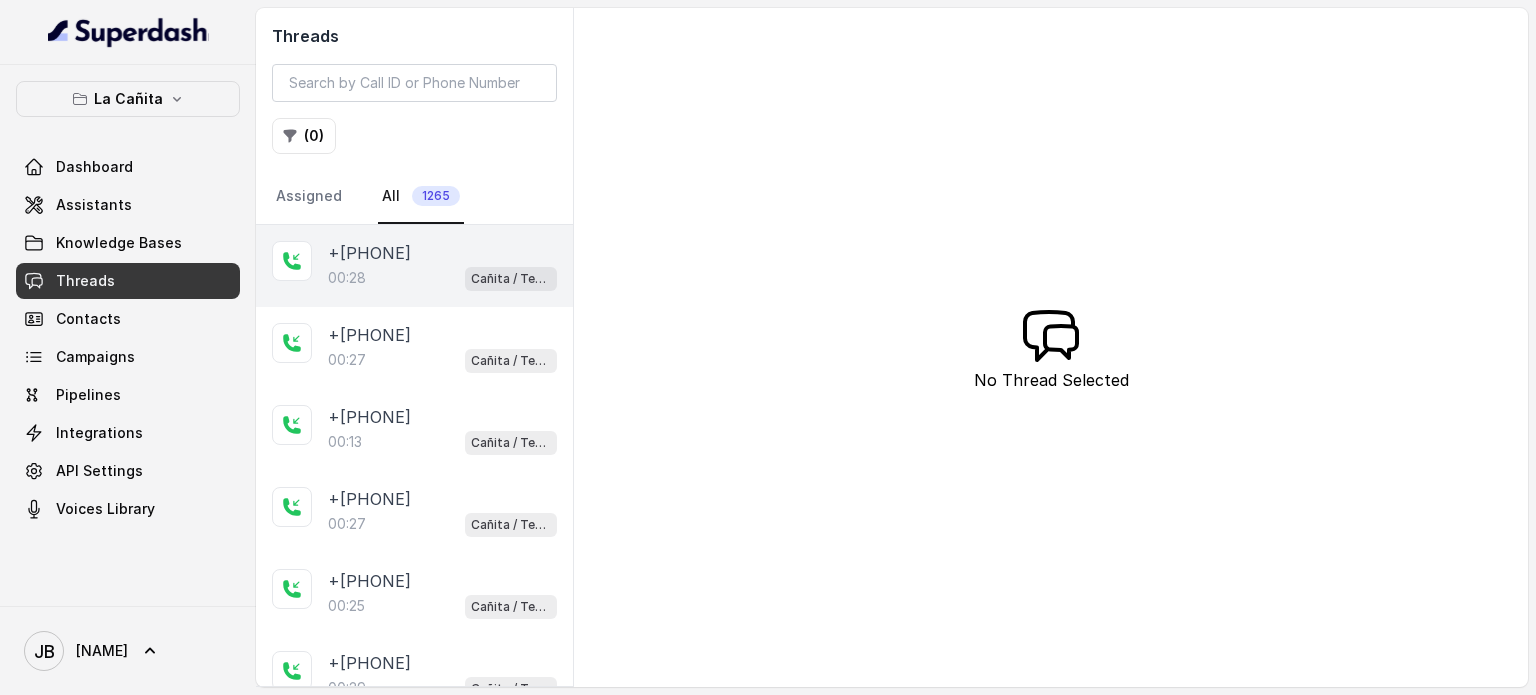 click on "00:28 Cañita / Testing" at bounding box center [442, 278] 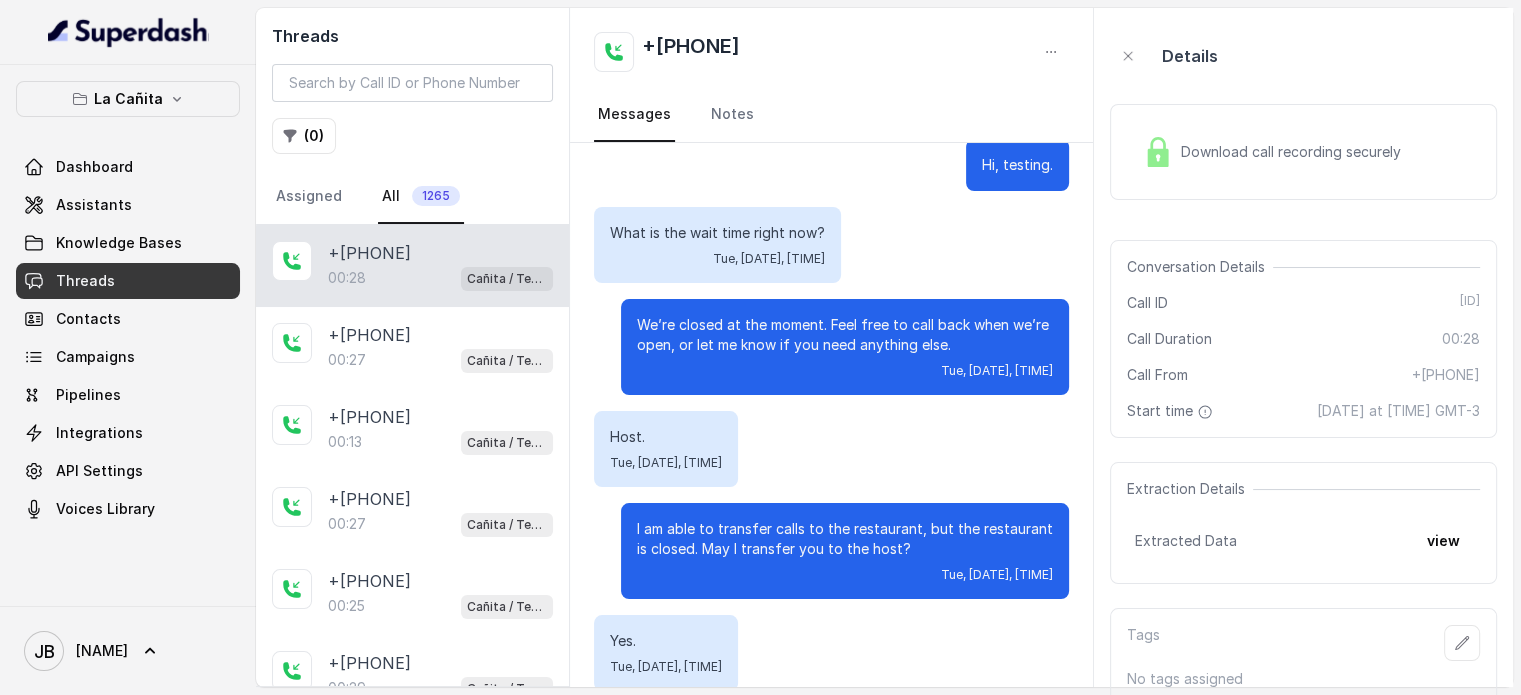 scroll, scrollTop: 0, scrollLeft: 0, axis: both 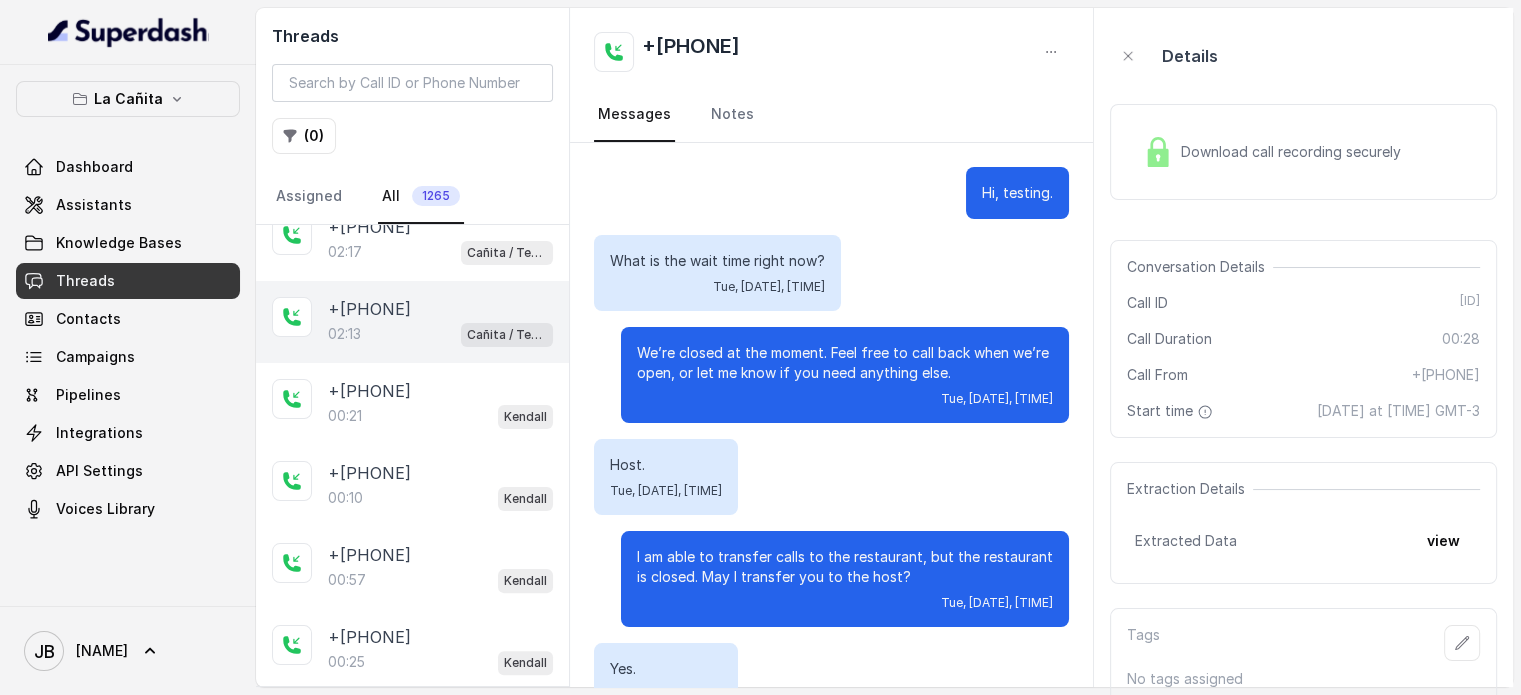 click on "02:13 Cañita / Testing" at bounding box center [440, 334] 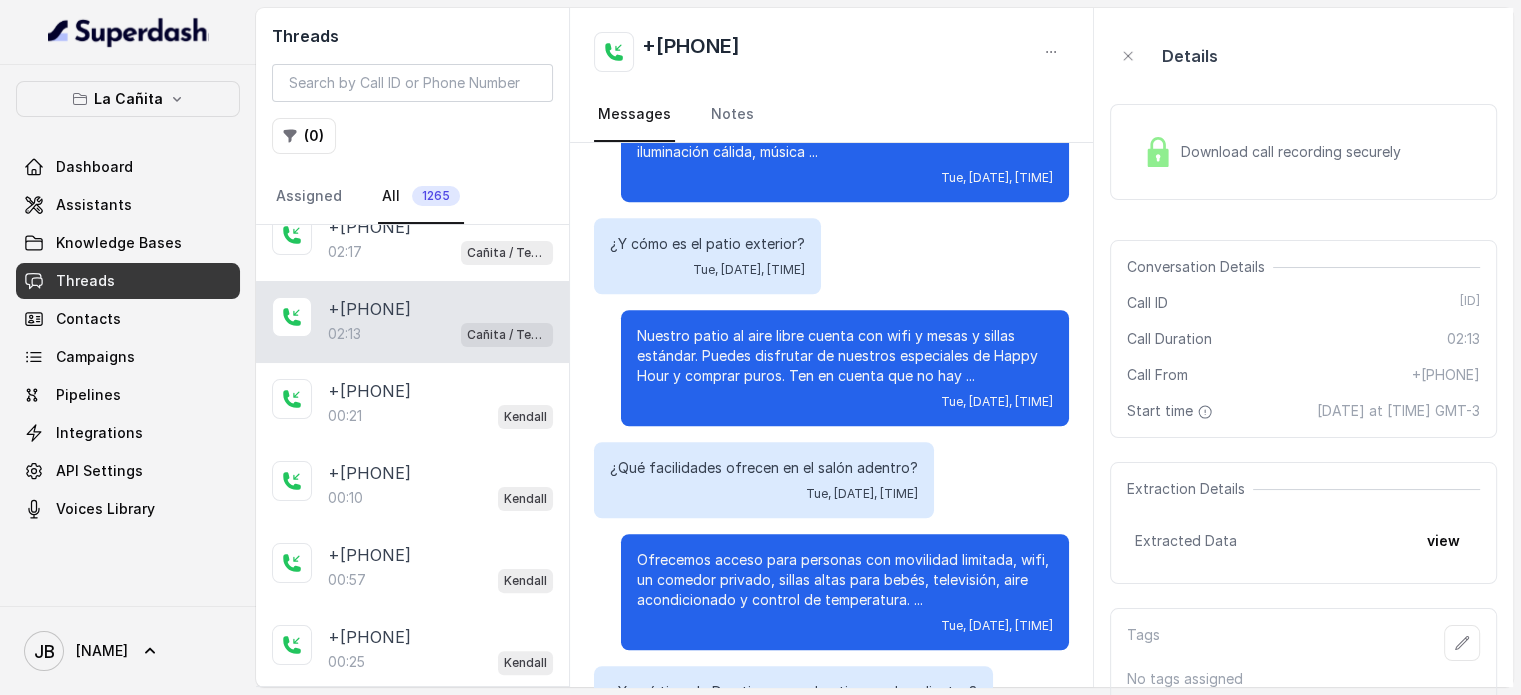 scroll, scrollTop: 1335, scrollLeft: 0, axis: vertical 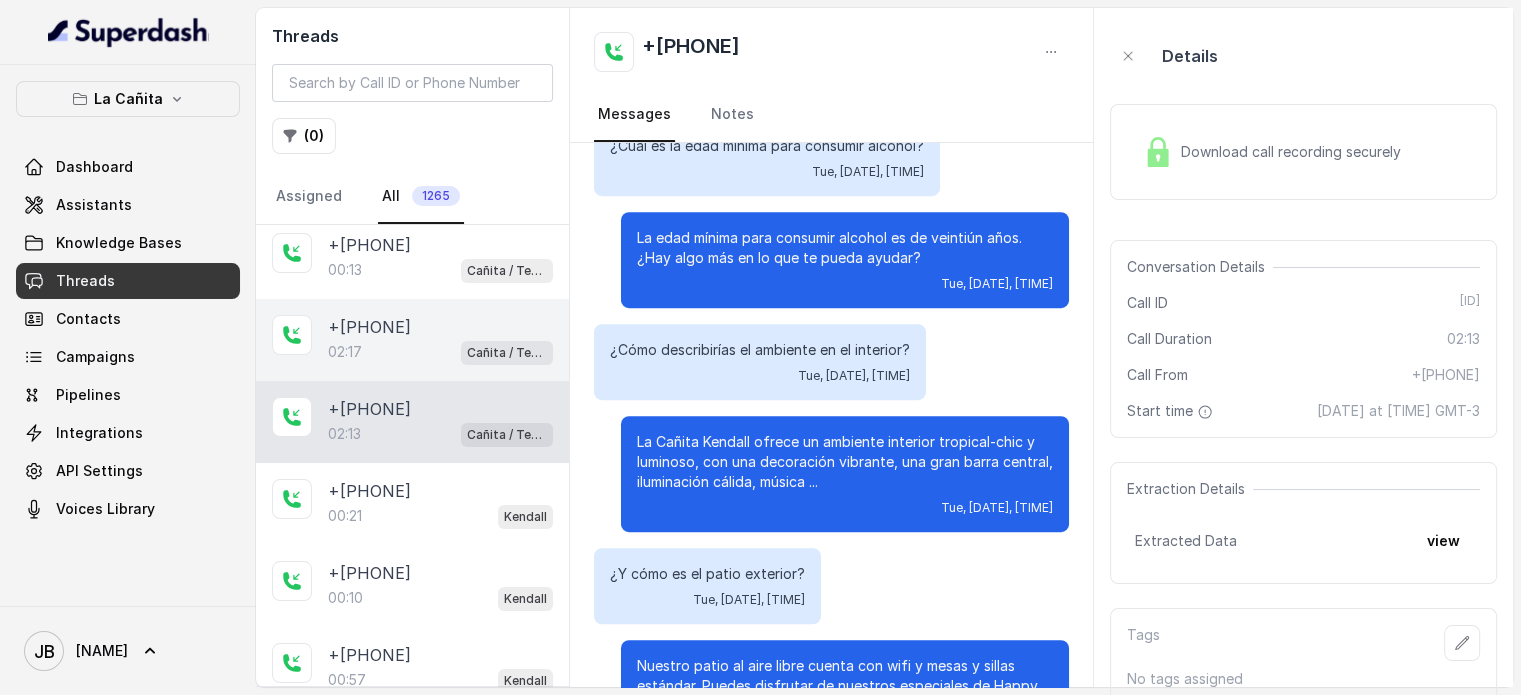 click on "+[PHONE]" at bounding box center (369, 327) 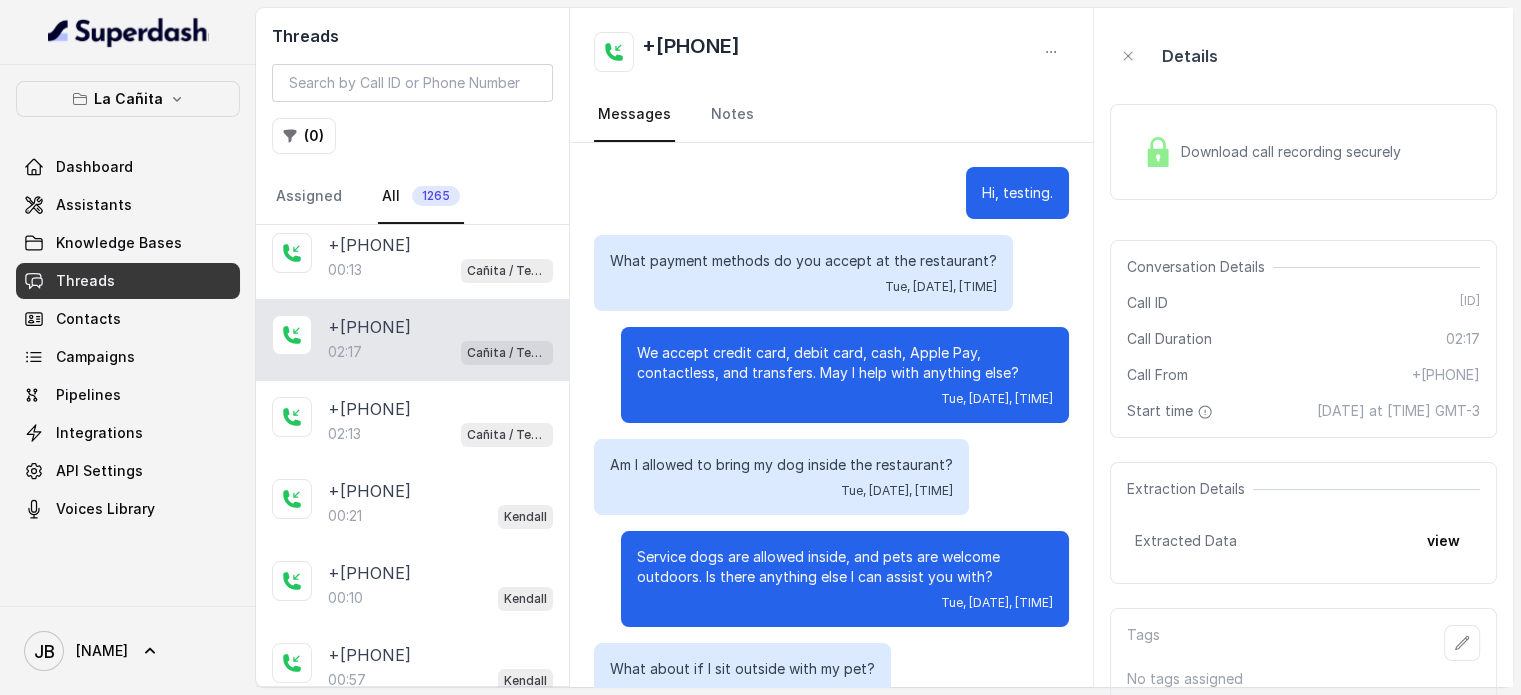 scroll, scrollTop: 1695, scrollLeft: 0, axis: vertical 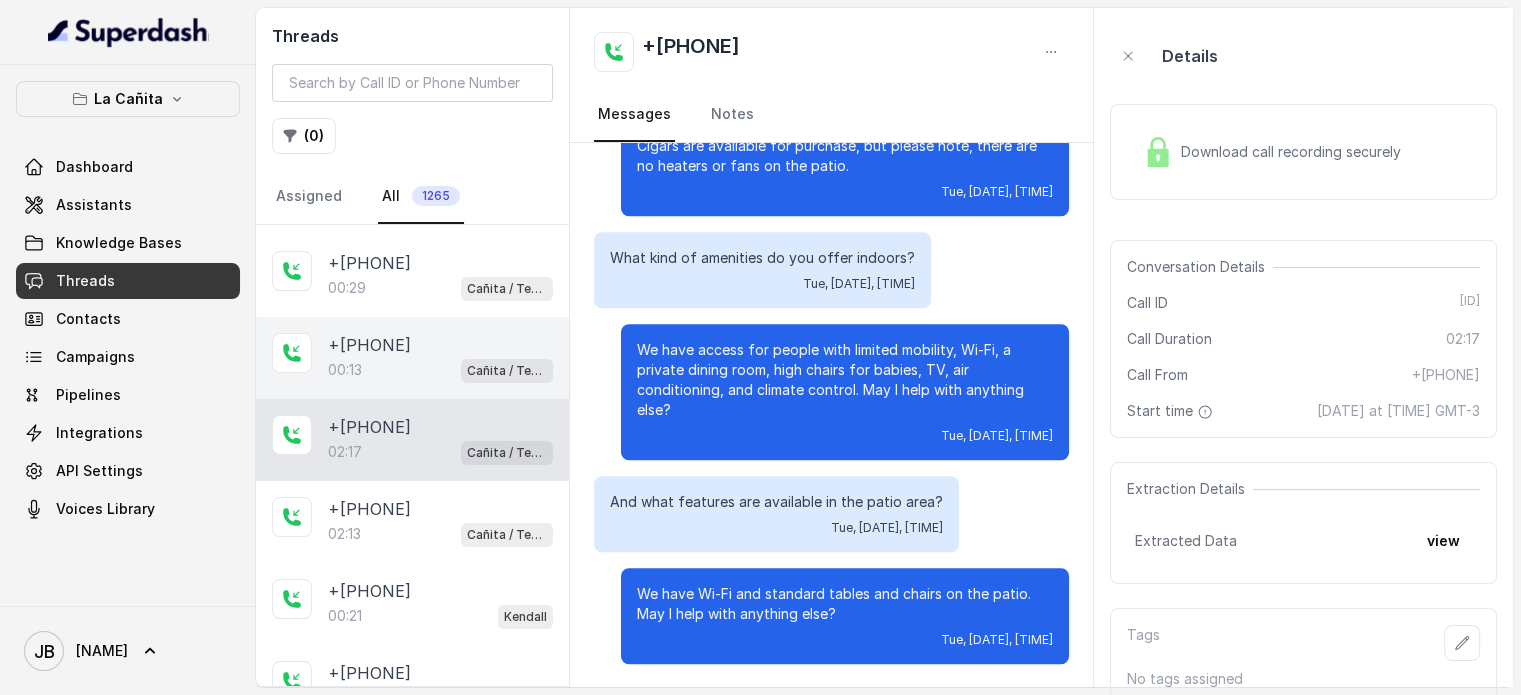 click on "+[PHONE]" at bounding box center (369, 345) 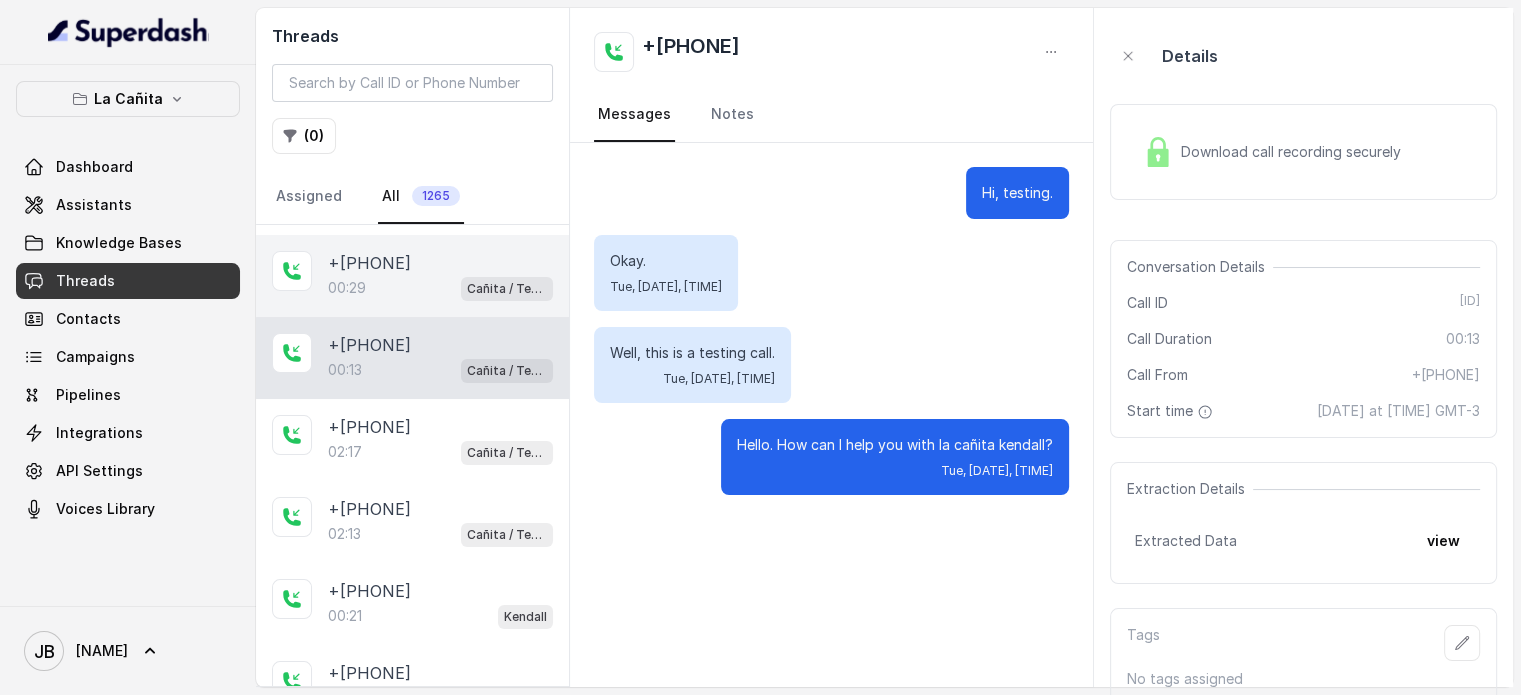 click on "+[PHONE]" at bounding box center (369, 263) 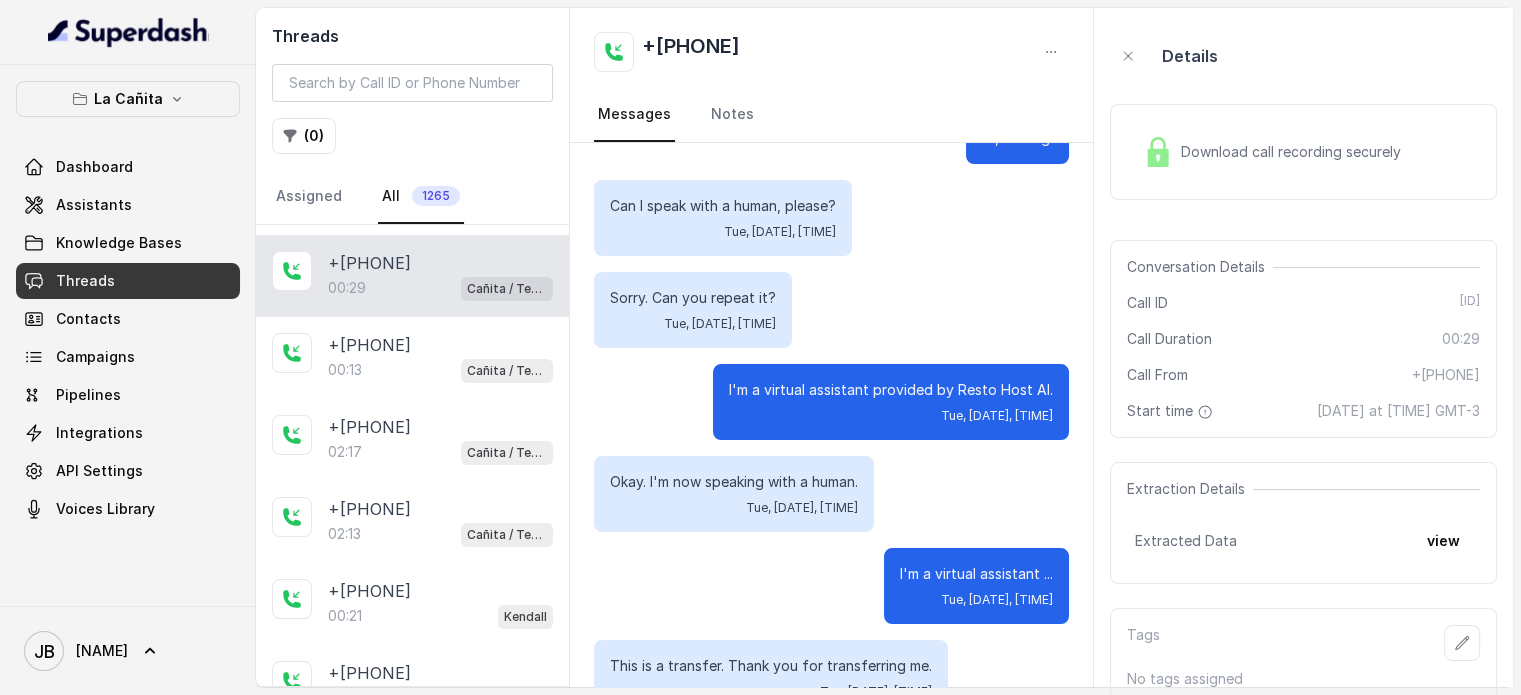 scroll, scrollTop: 107, scrollLeft: 0, axis: vertical 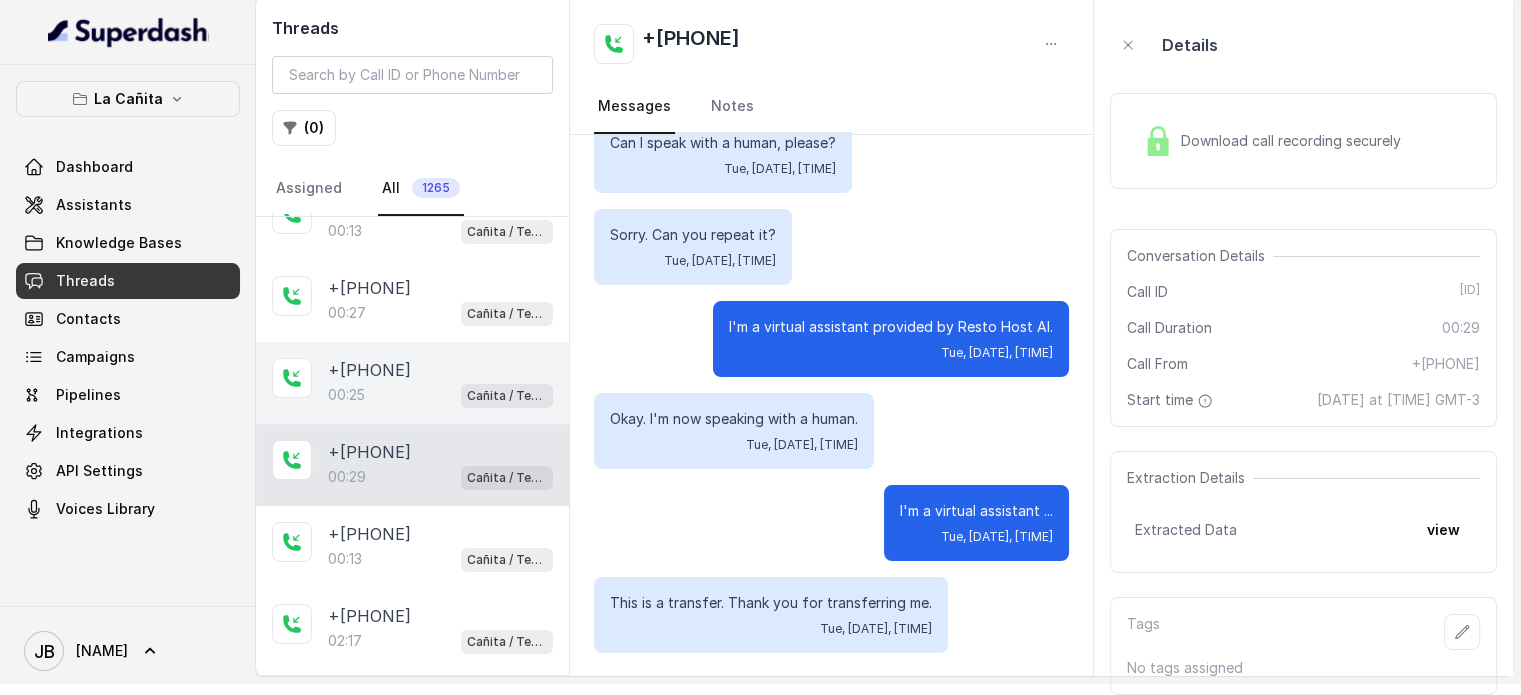 click on "+[PHONE]" at bounding box center [440, 370] 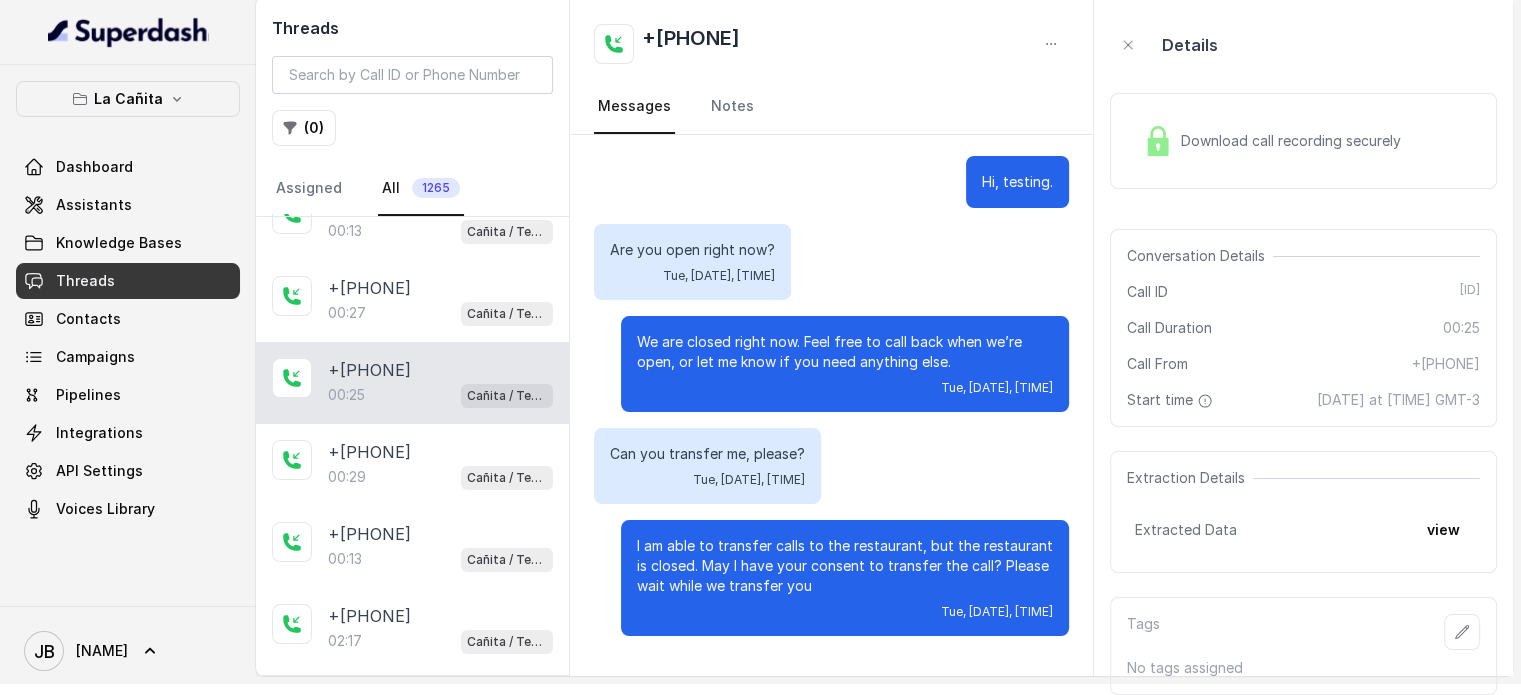 scroll, scrollTop: 8, scrollLeft: 0, axis: vertical 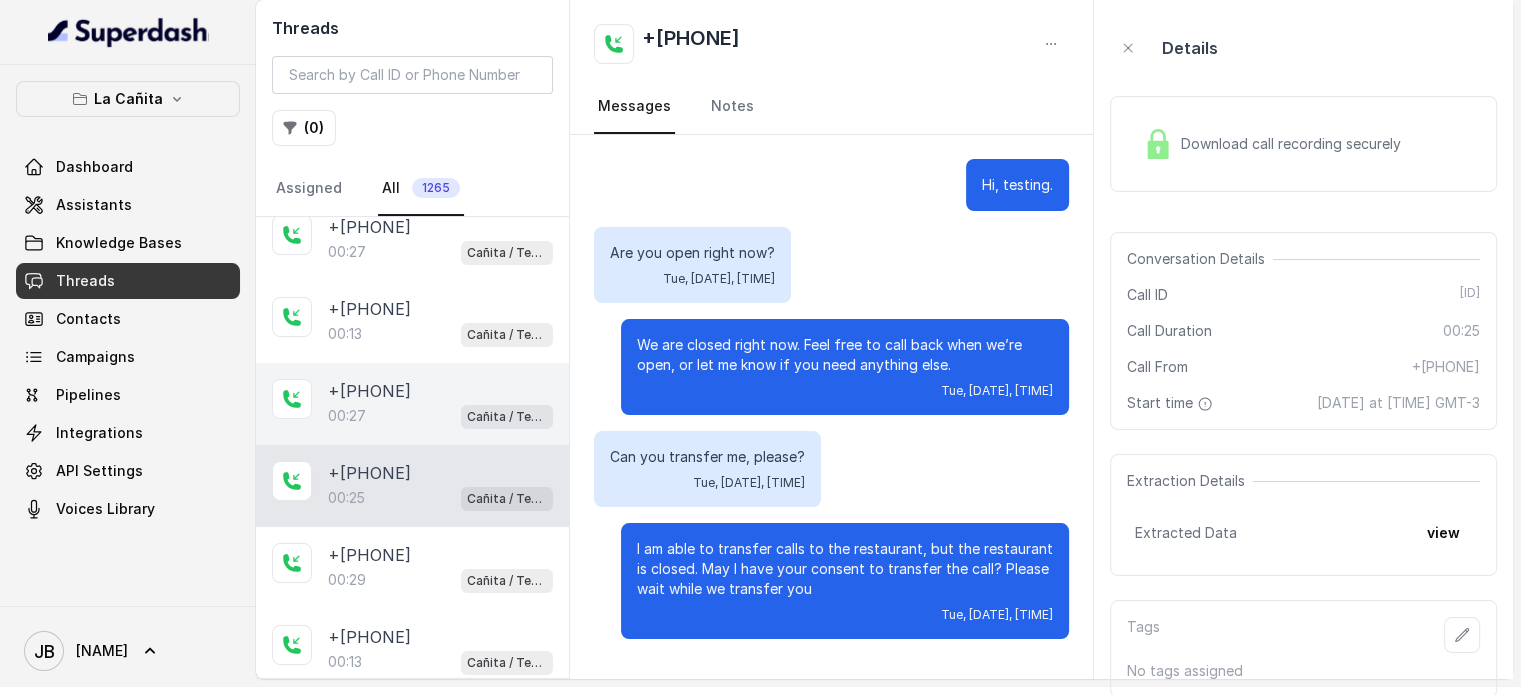click on "+[PHONE]" at bounding box center [369, 391] 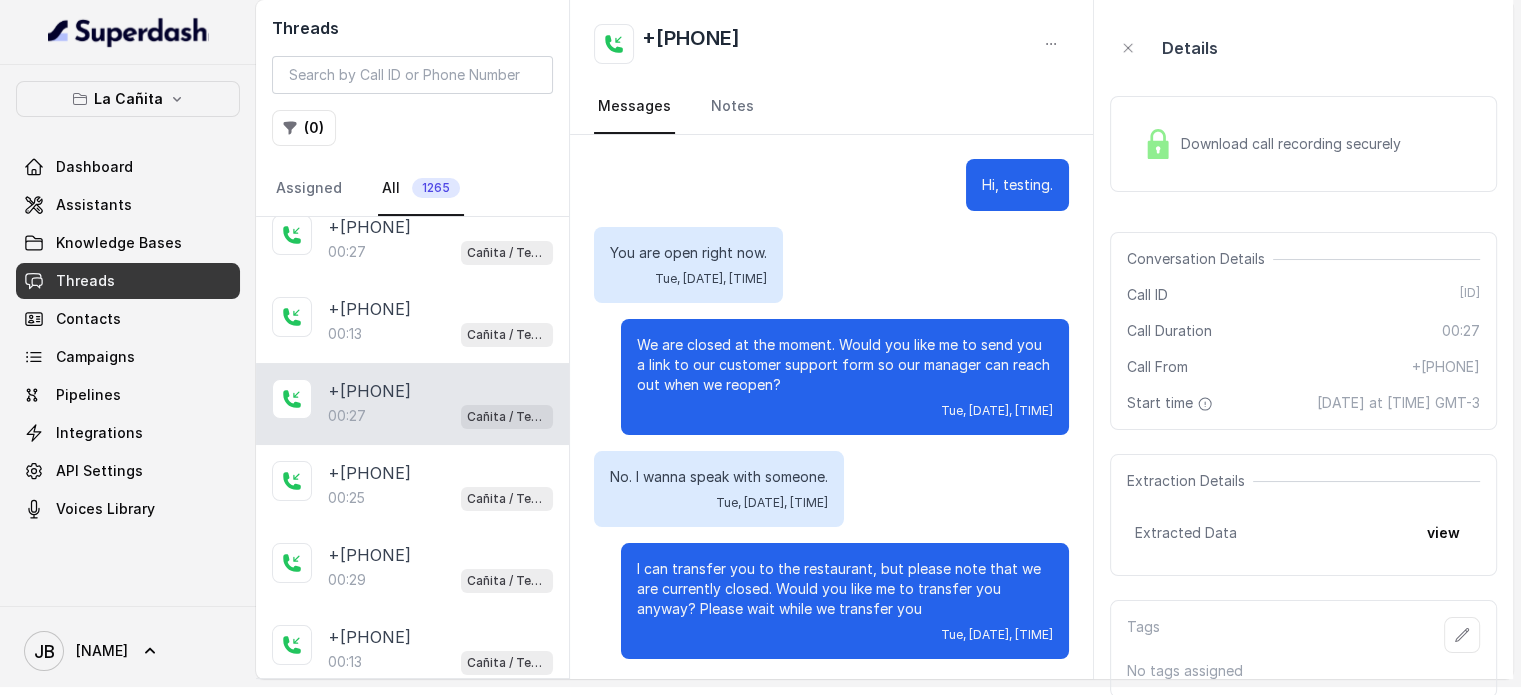 scroll, scrollTop: 3, scrollLeft: 0, axis: vertical 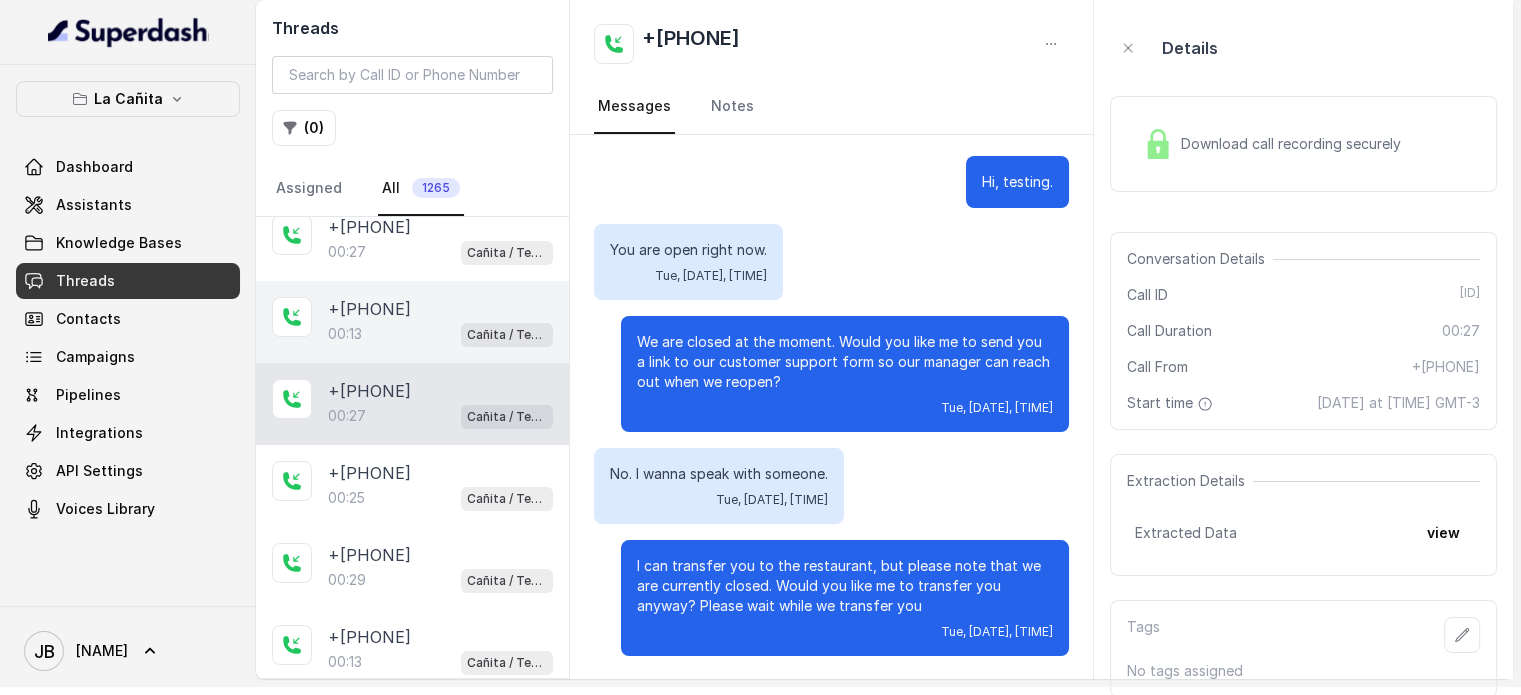 click on "+[PHONE] 00:13 Cañita / Testing" at bounding box center [412, 322] 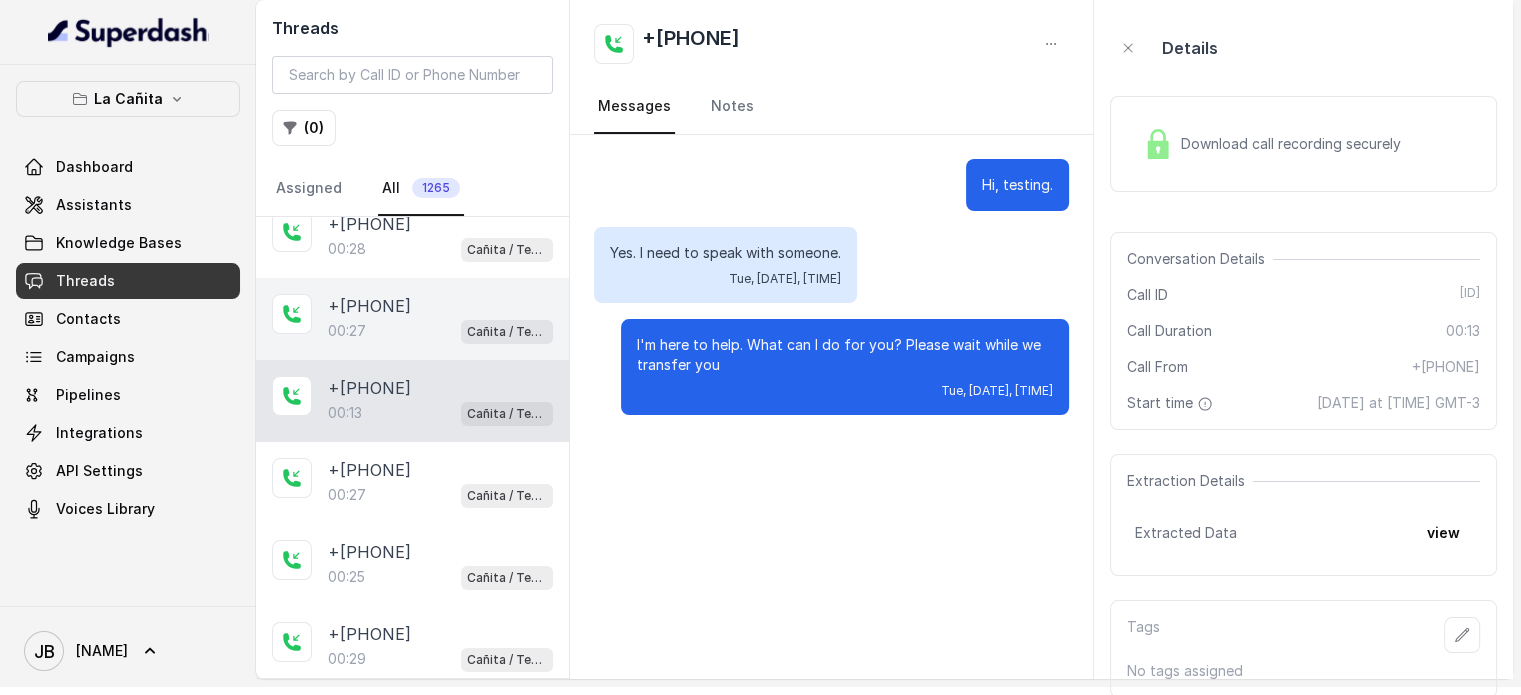 scroll, scrollTop: 0, scrollLeft: 0, axis: both 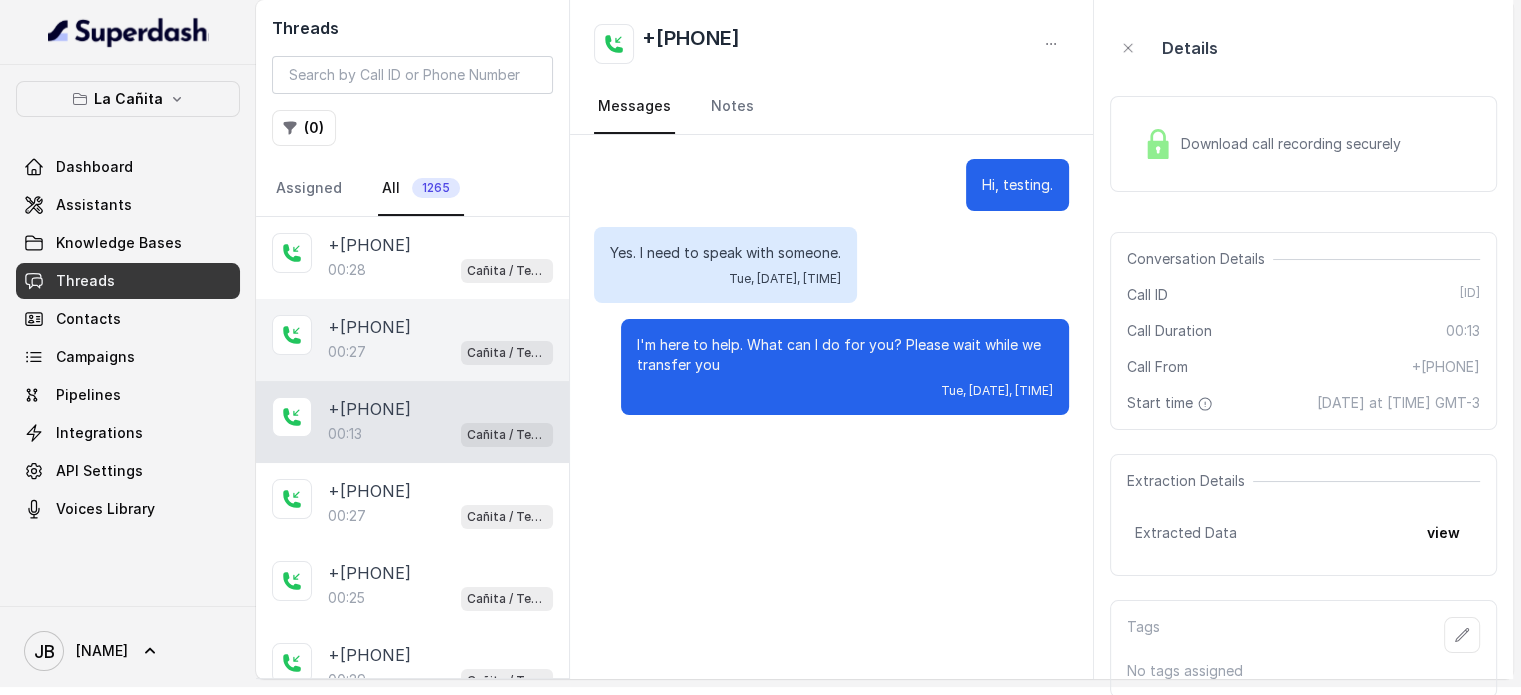 click on "+[PHONE]" at bounding box center (369, 327) 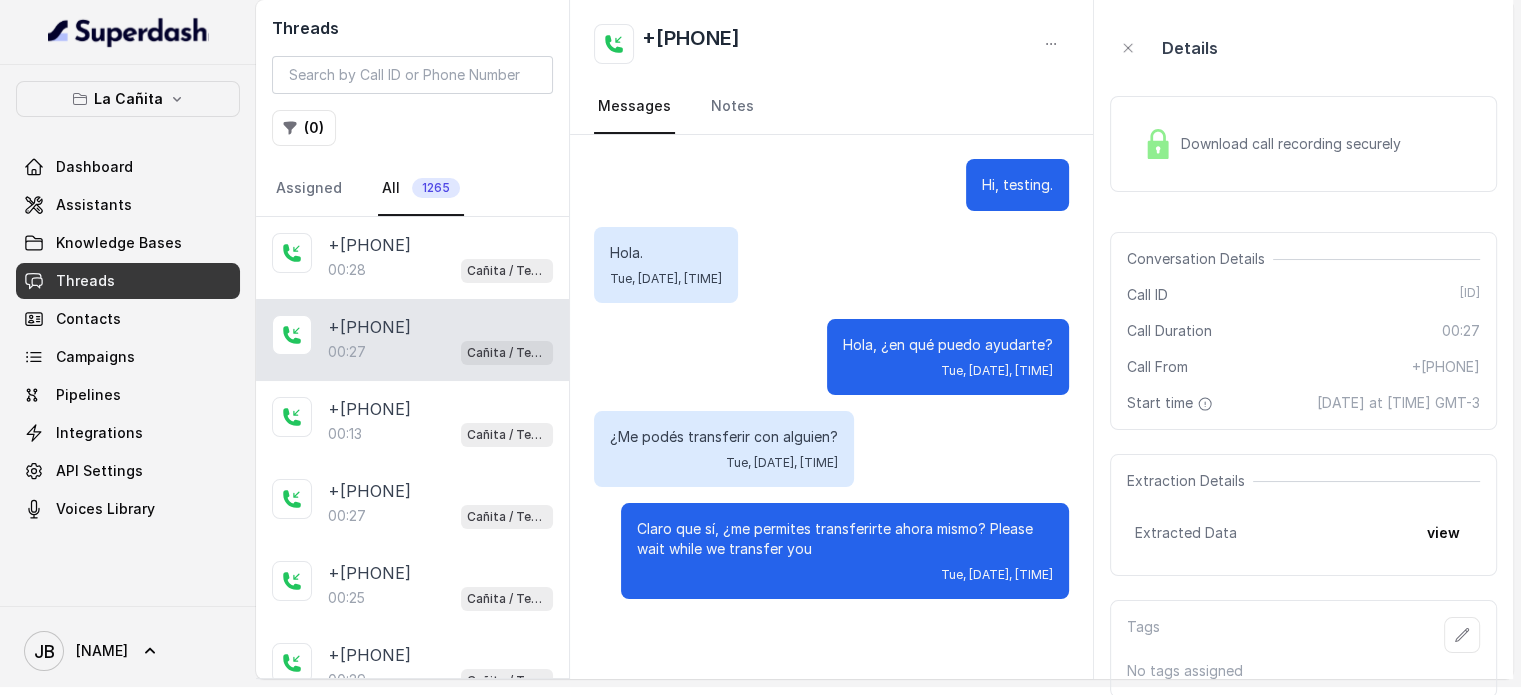 drag, startPoint x: 826, startPoint y: 550, endPoint x: 807, endPoint y: 539, distance: 21.954498 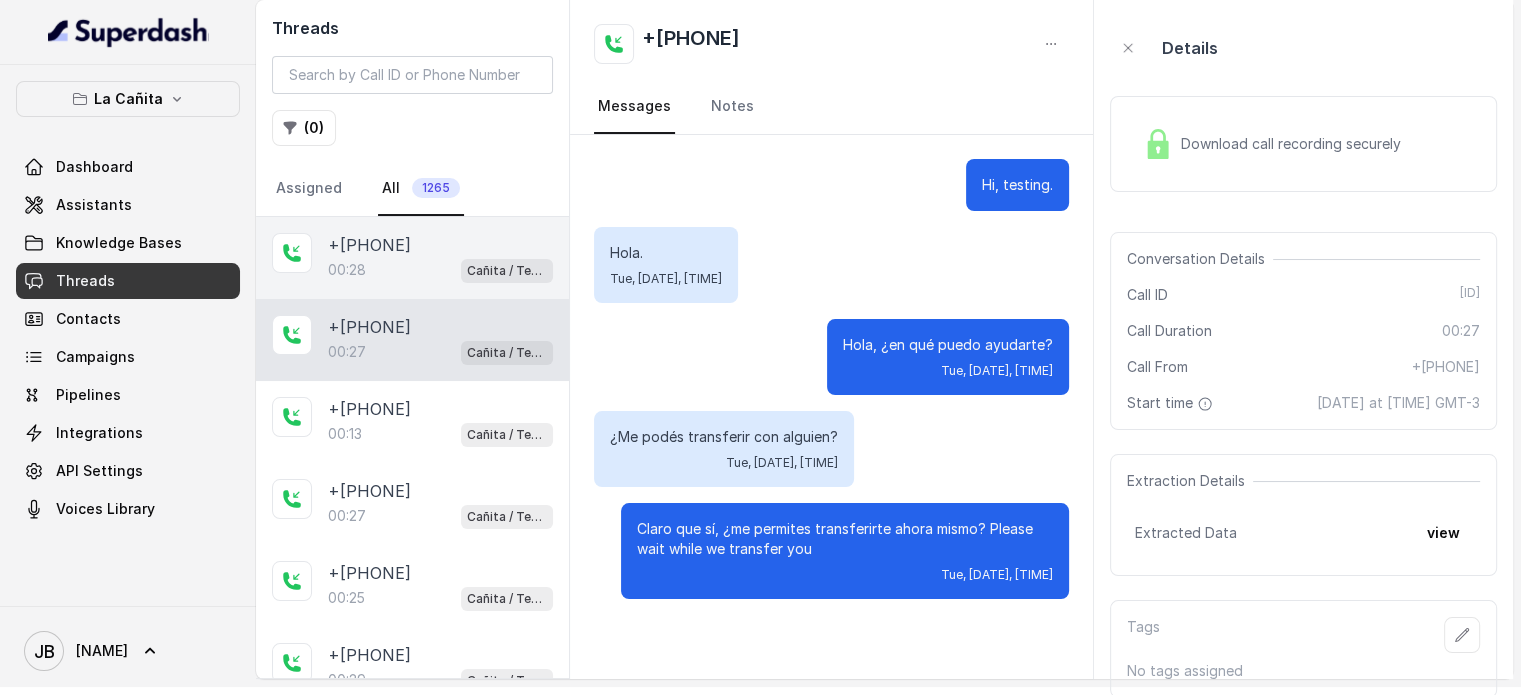 click on "00:28 Cañita / Testing" at bounding box center [440, 270] 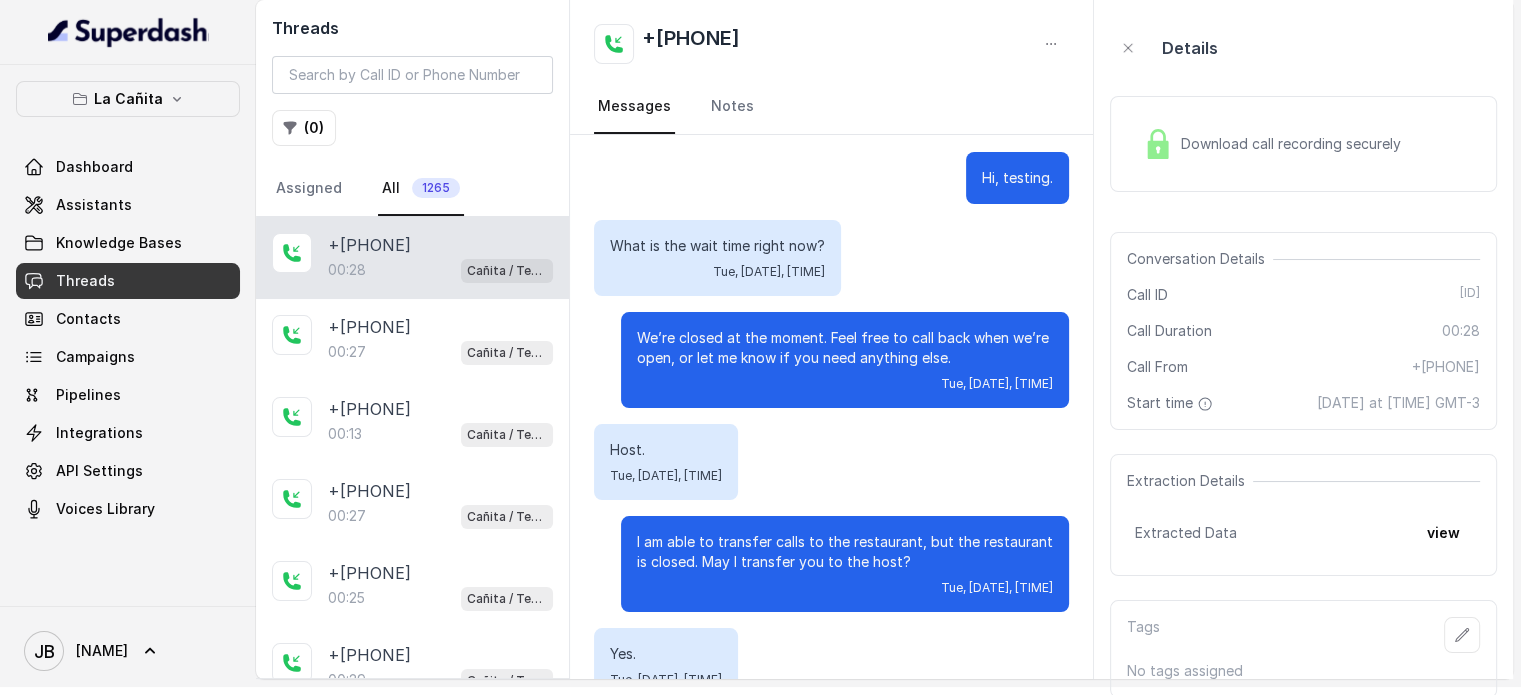 scroll, scrollTop: 0, scrollLeft: 0, axis: both 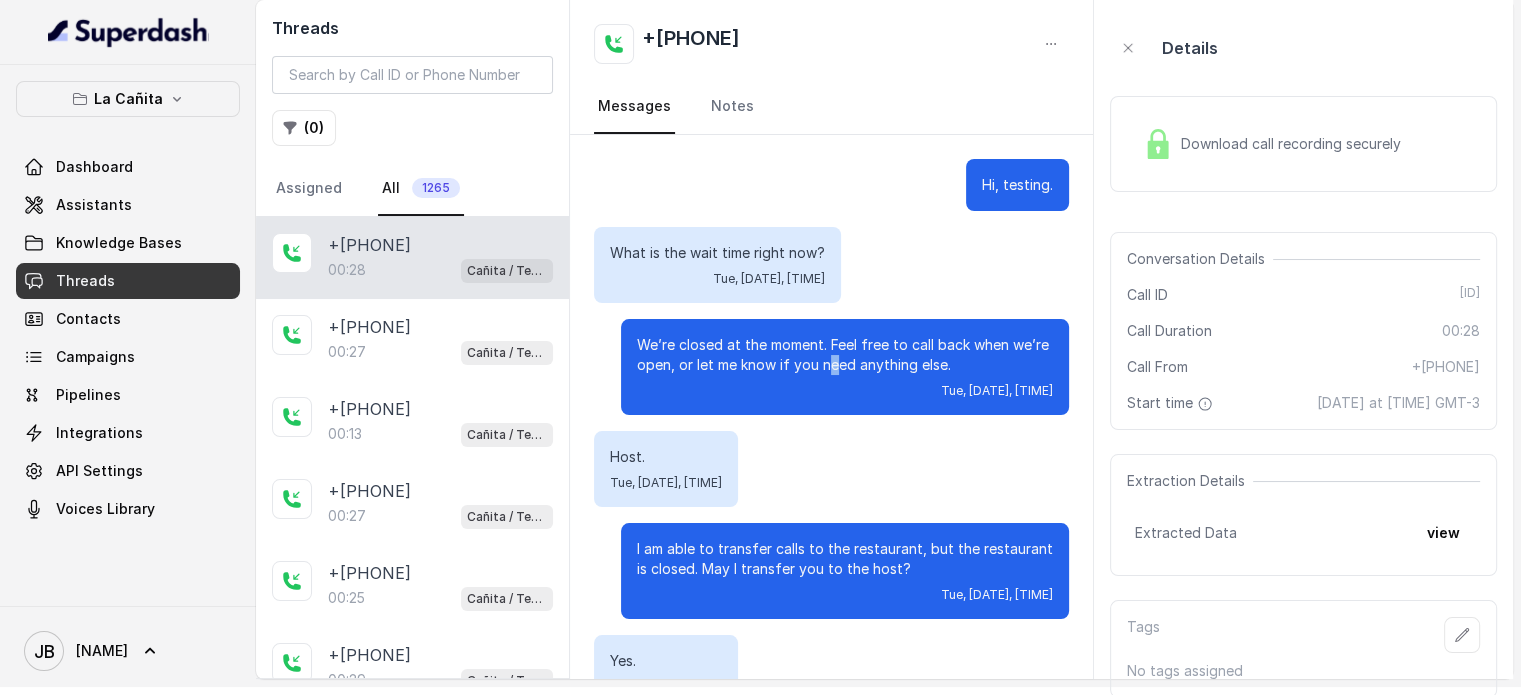 drag, startPoint x: 796, startPoint y: 371, endPoint x: 838, endPoint y: 375, distance: 42.190044 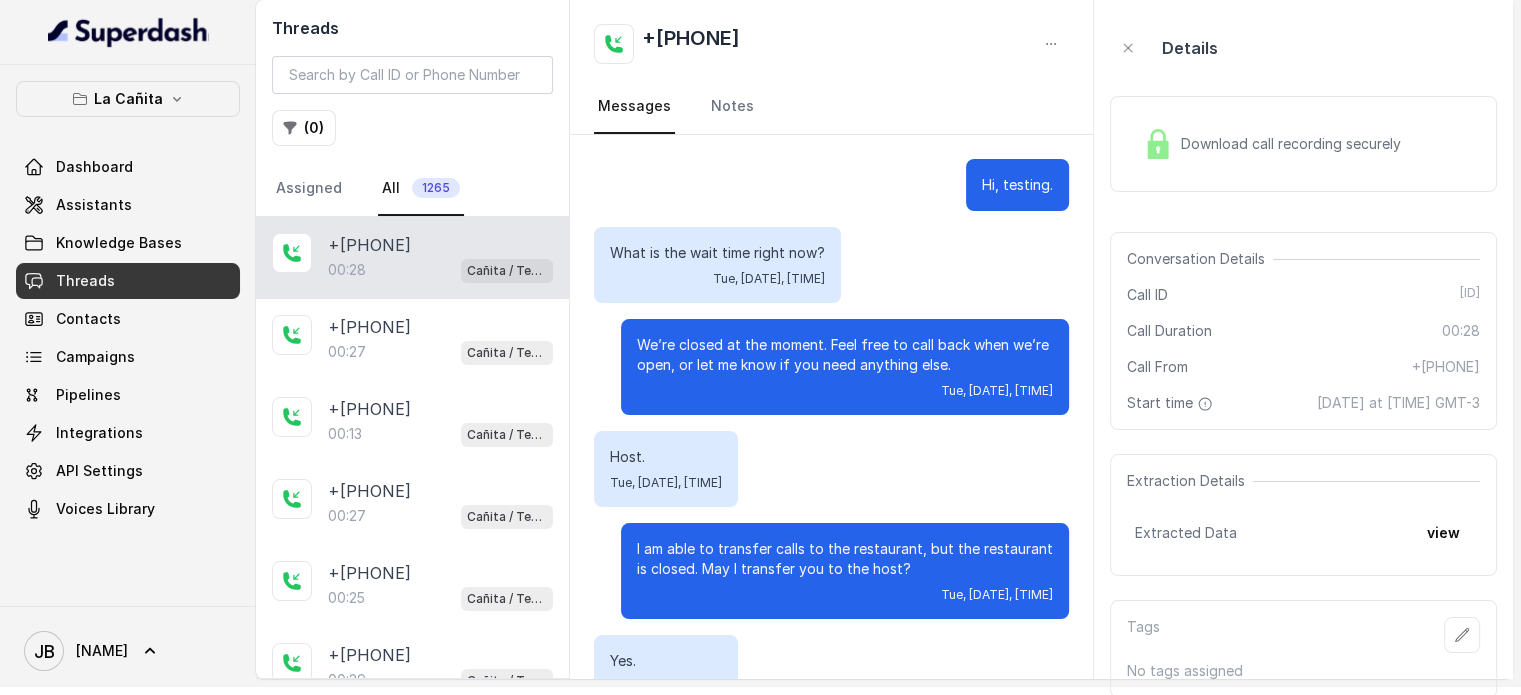 drag, startPoint x: 840, startPoint y: 376, endPoint x: 800, endPoint y: 455, distance: 88.54942 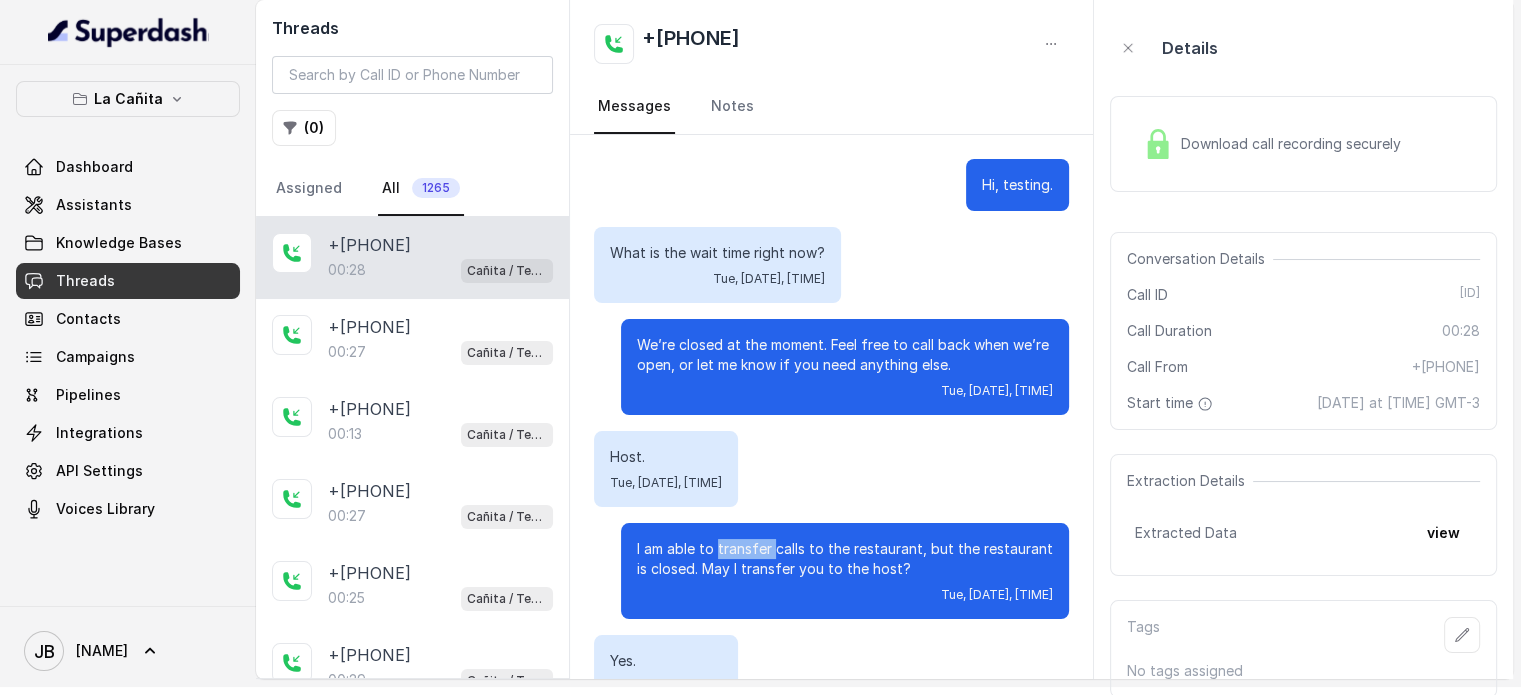 click on "I am able to transfer calls to the restaurant, but the restaurant is closed. May I transfer you to the host?" at bounding box center [845, 559] 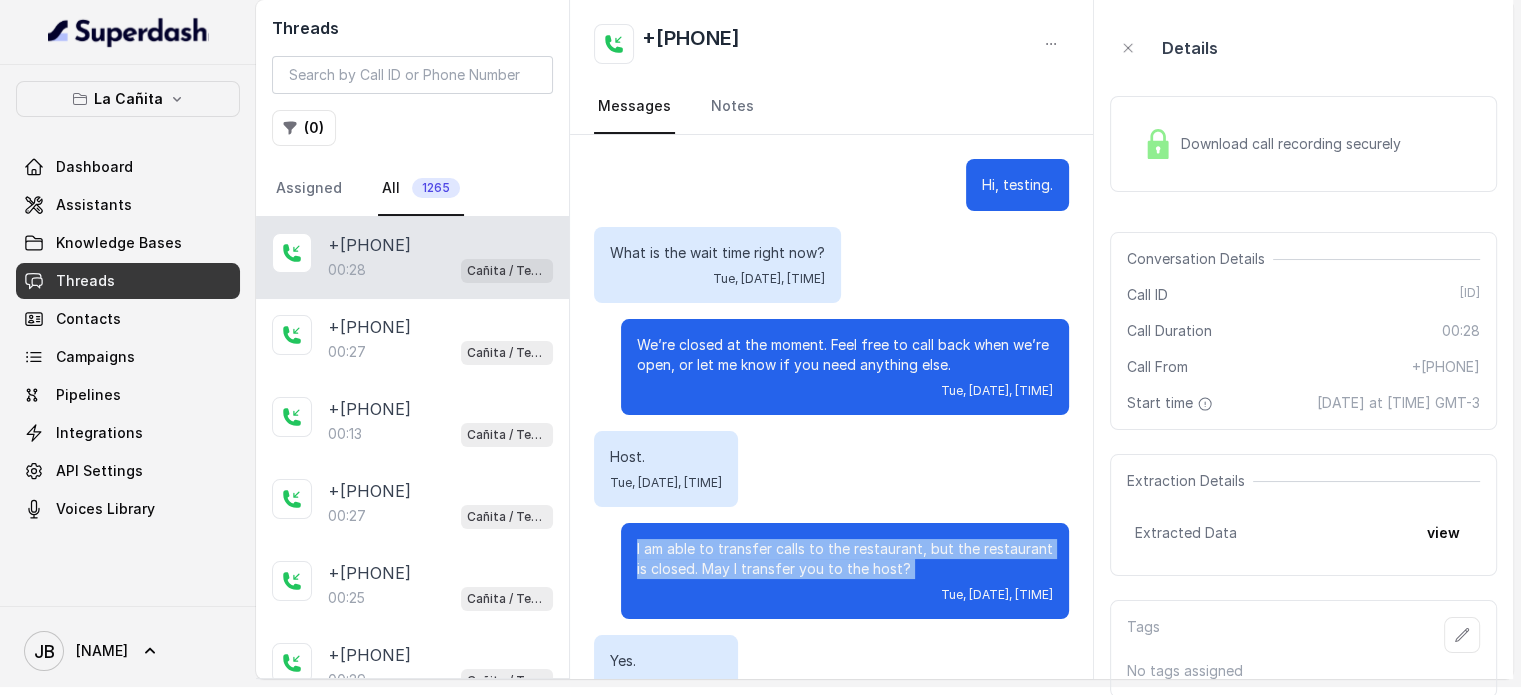 click on "I am able to transfer calls to the restaurant, but the restaurant is closed. May I transfer you to the host?" at bounding box center (845, 559) 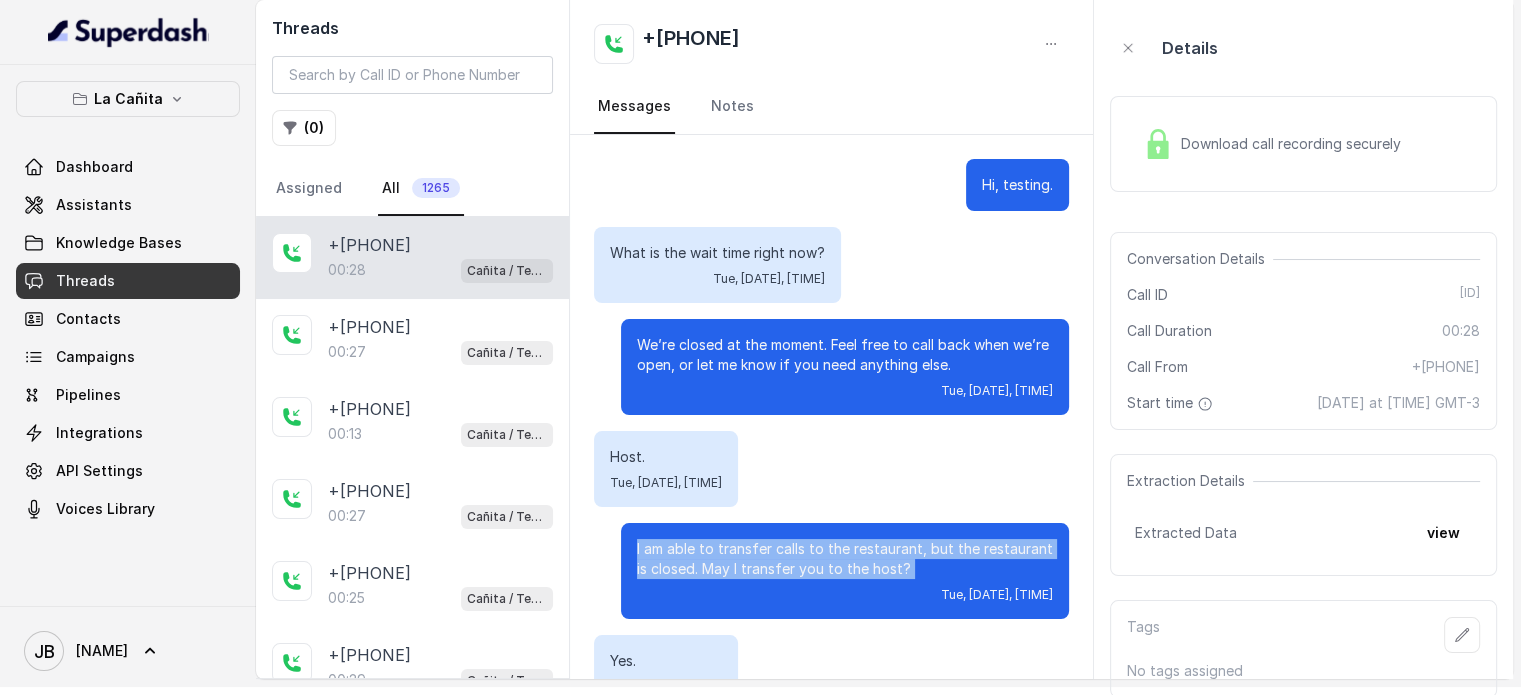 drag, startPoint x: 736, startPoint y: 550, endPoint x: 840, endPoint y: 460, distance: 137.53545 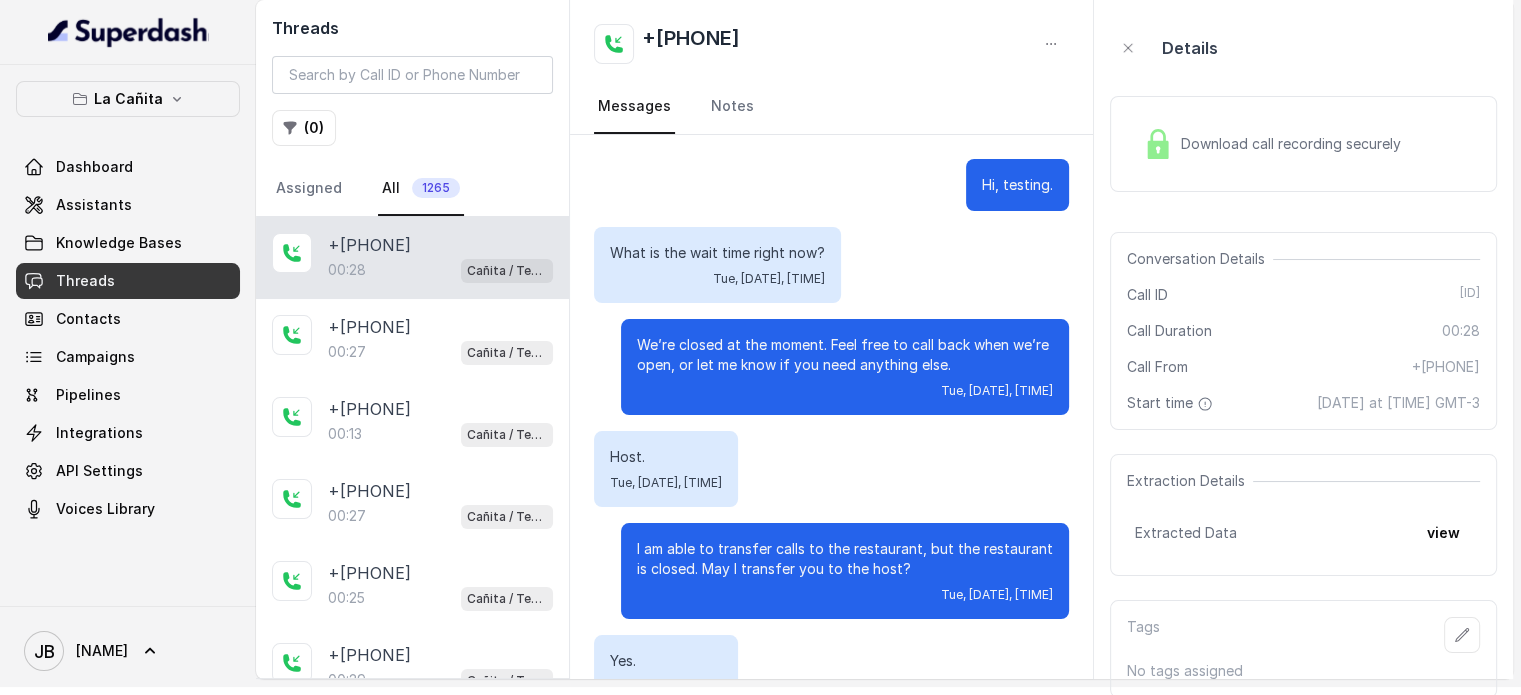 click on "Host. Tue, [DATE], [TIME]" at bounding box center (831, 469) 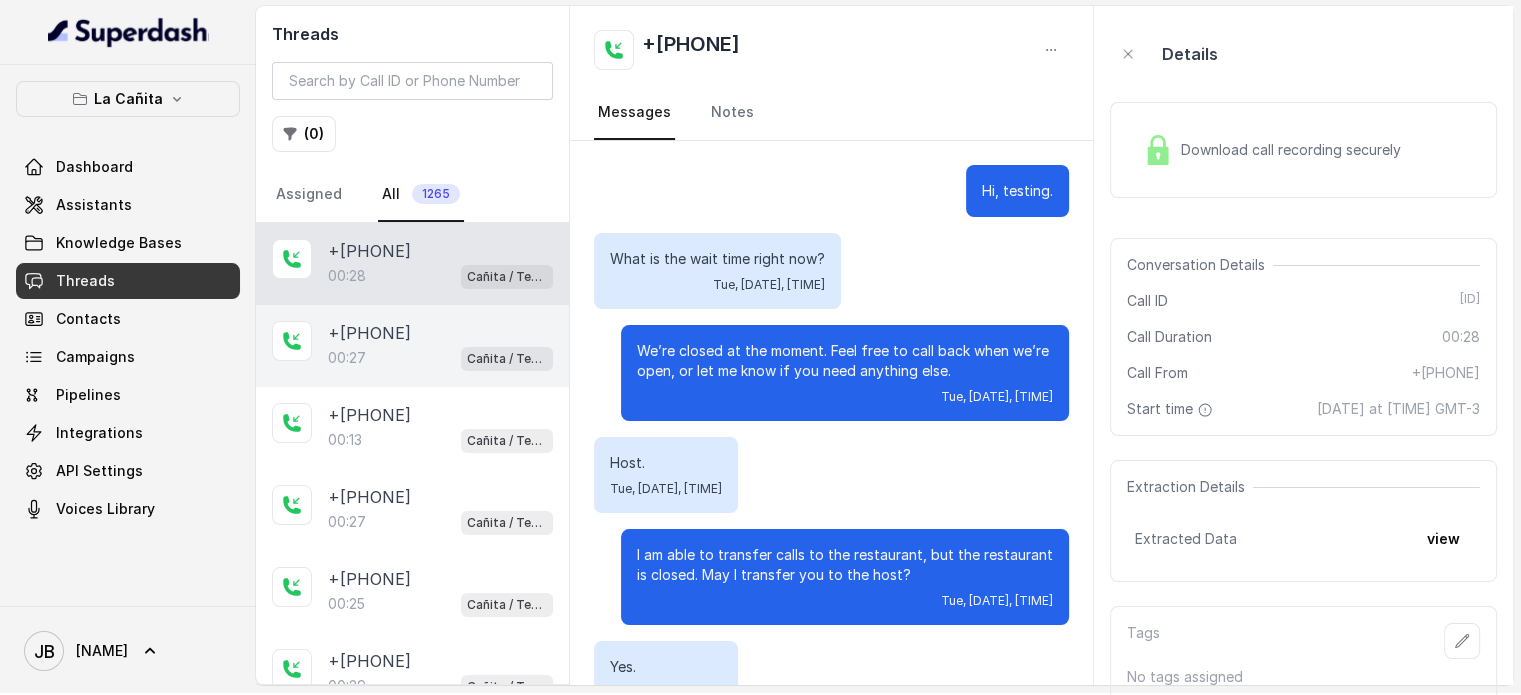 scroll, scrollTop: 0, scrollLeft: 0, axis: both 